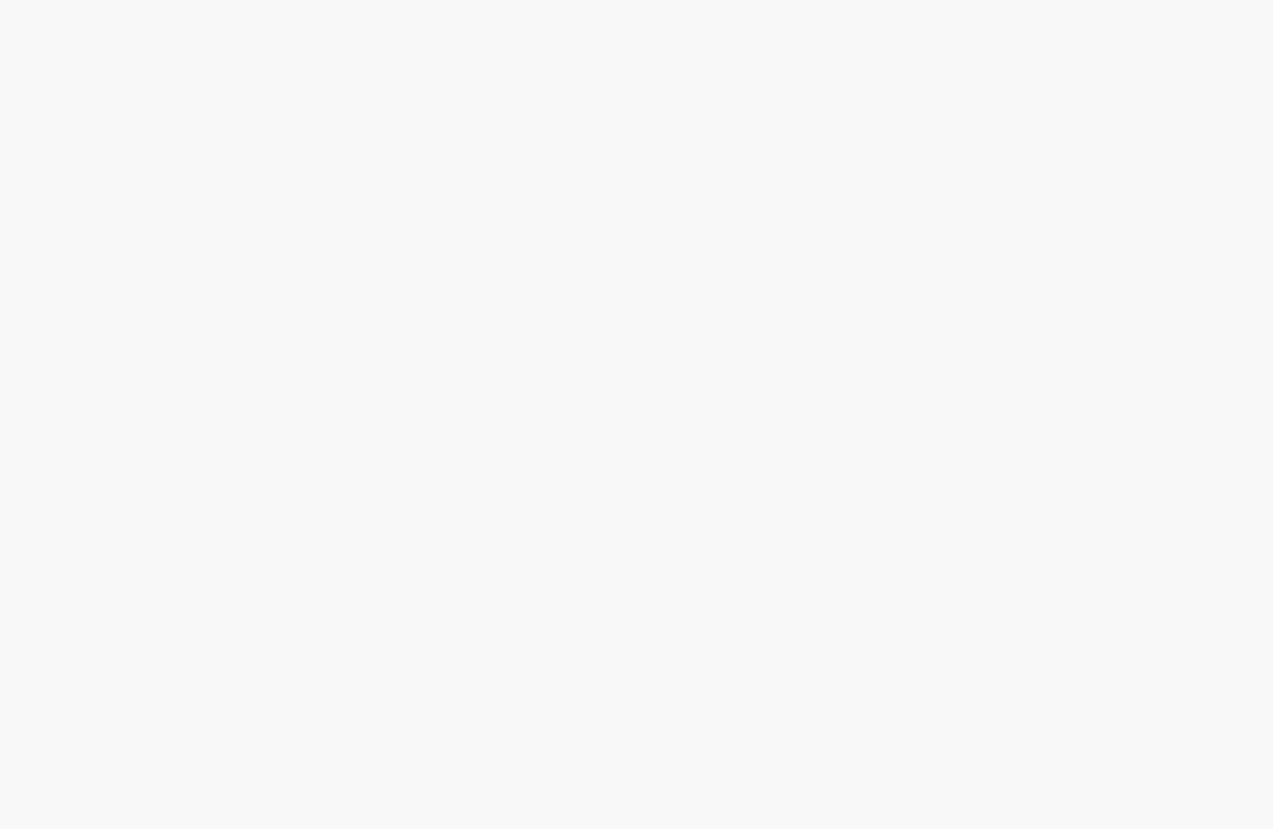 scroll, scrollTop: 0, scrollLeft: 0, axis: both 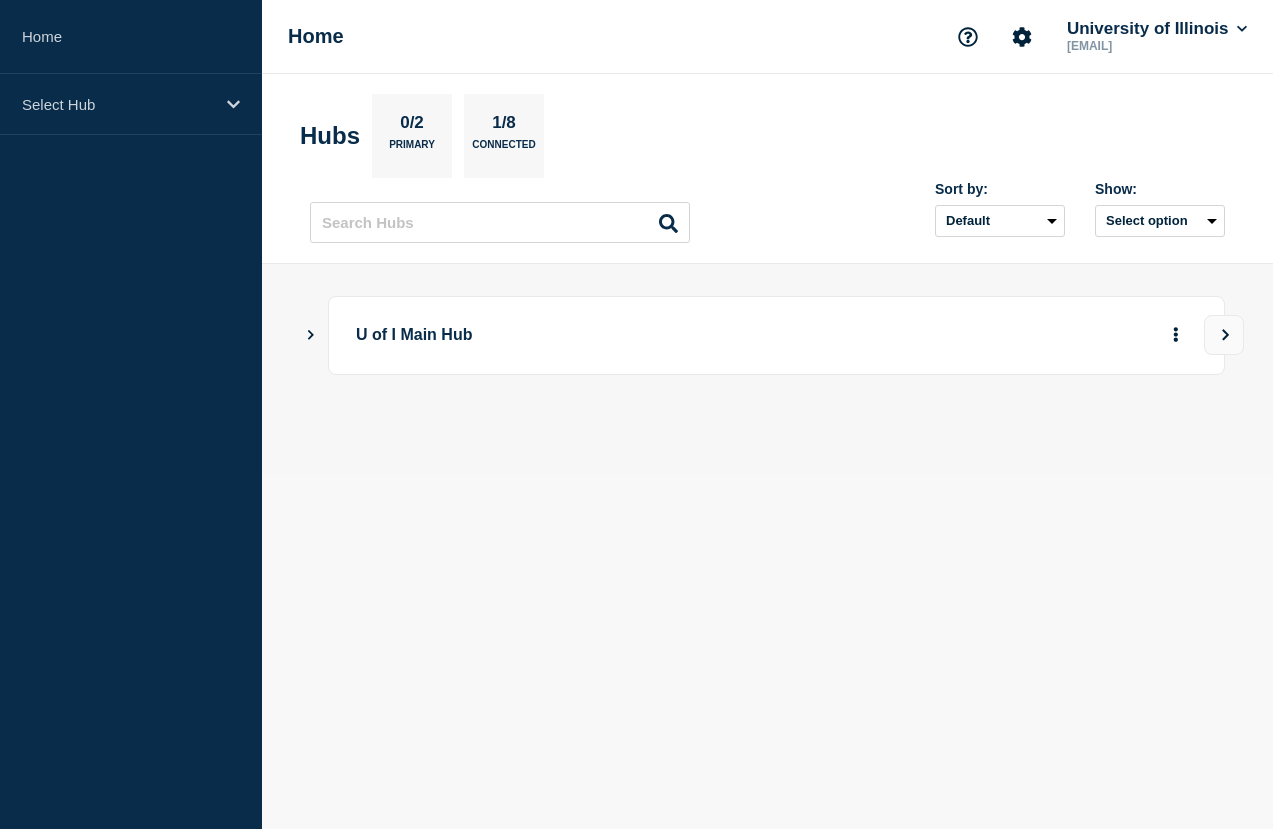 click 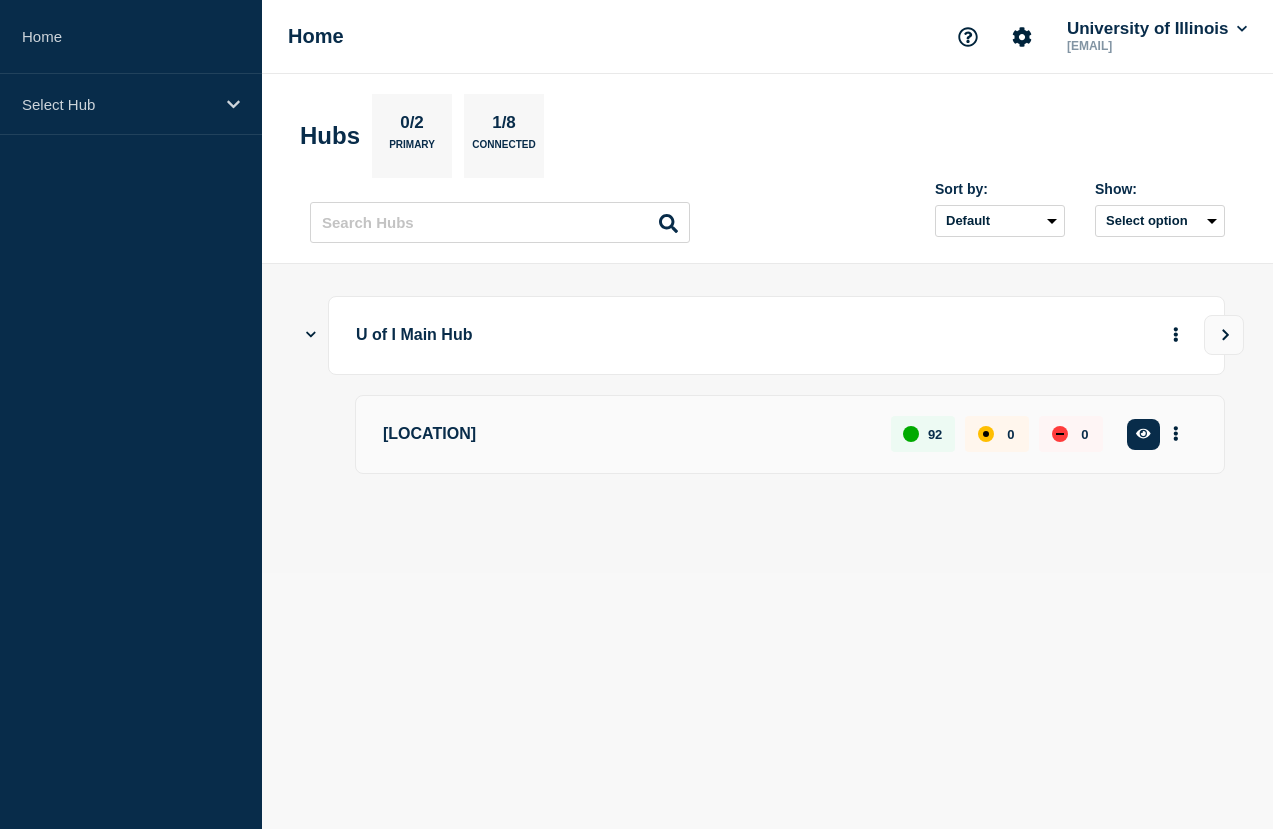 click on "[LOCATION]" at bounding box center (625, 434) 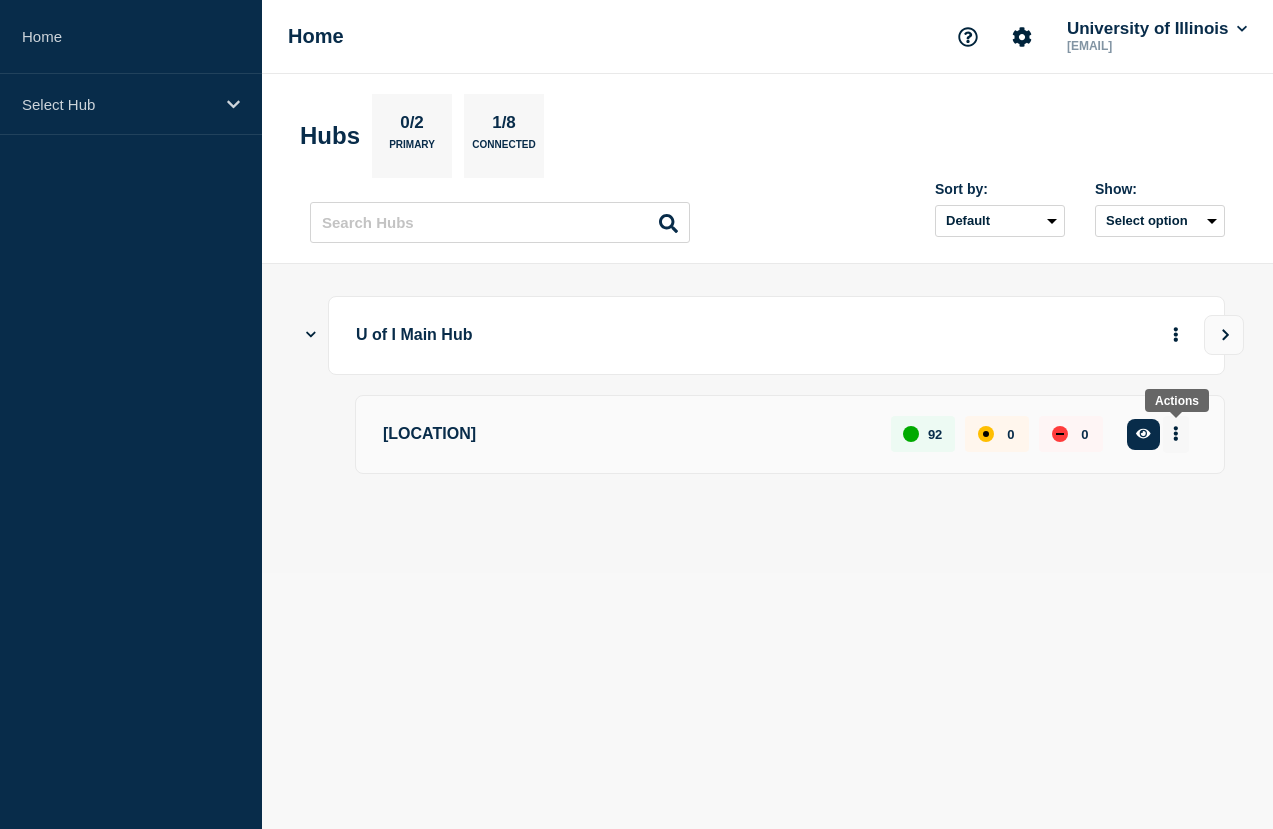 click 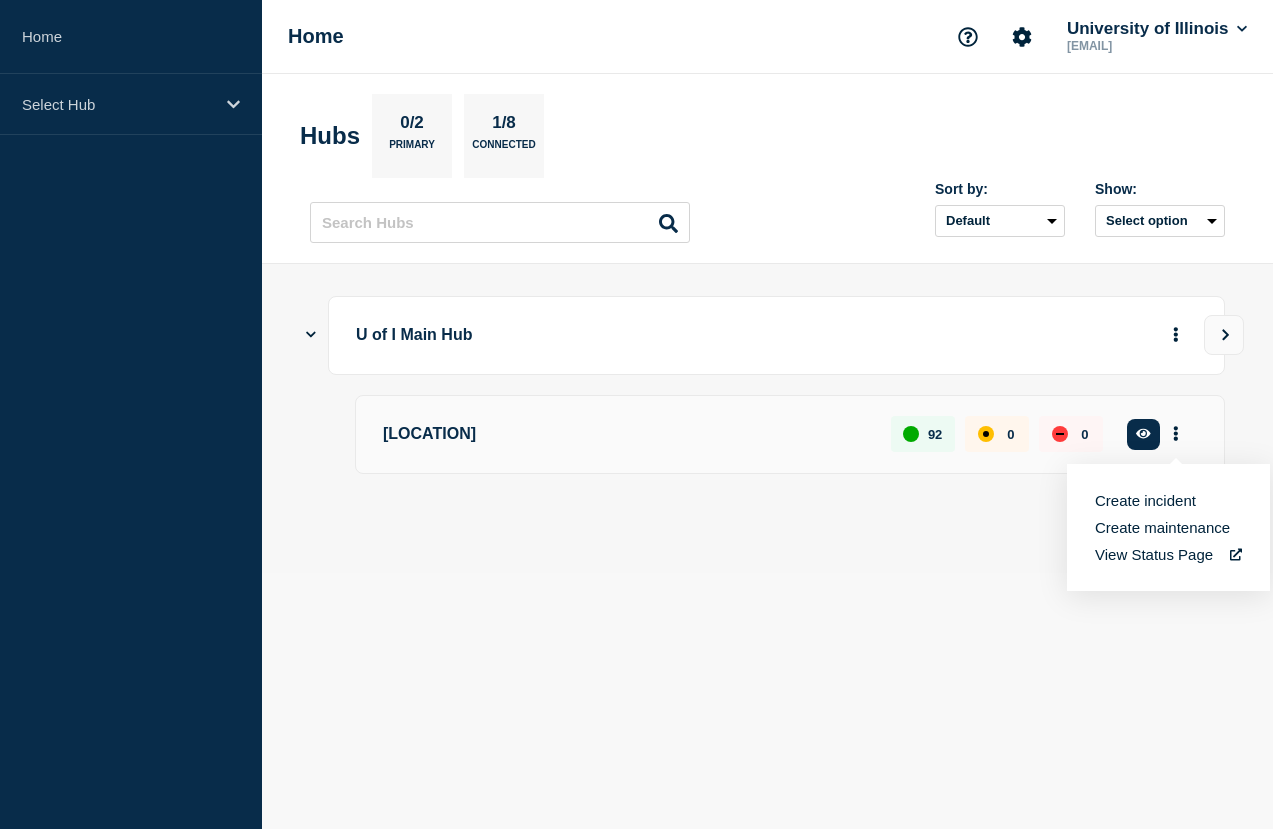 click on "U of I Main Hub" at bounding box center (718, 335) 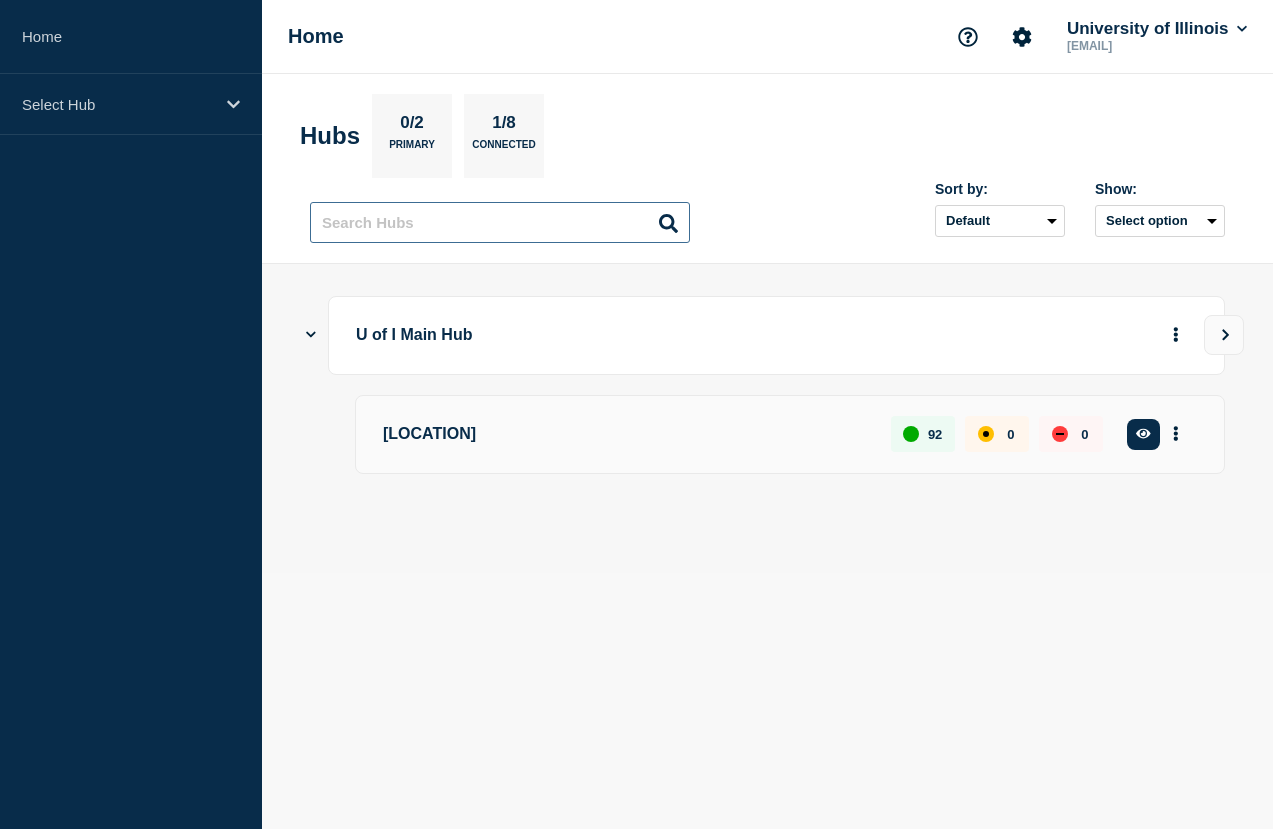 click at bounding box center (500, 222) 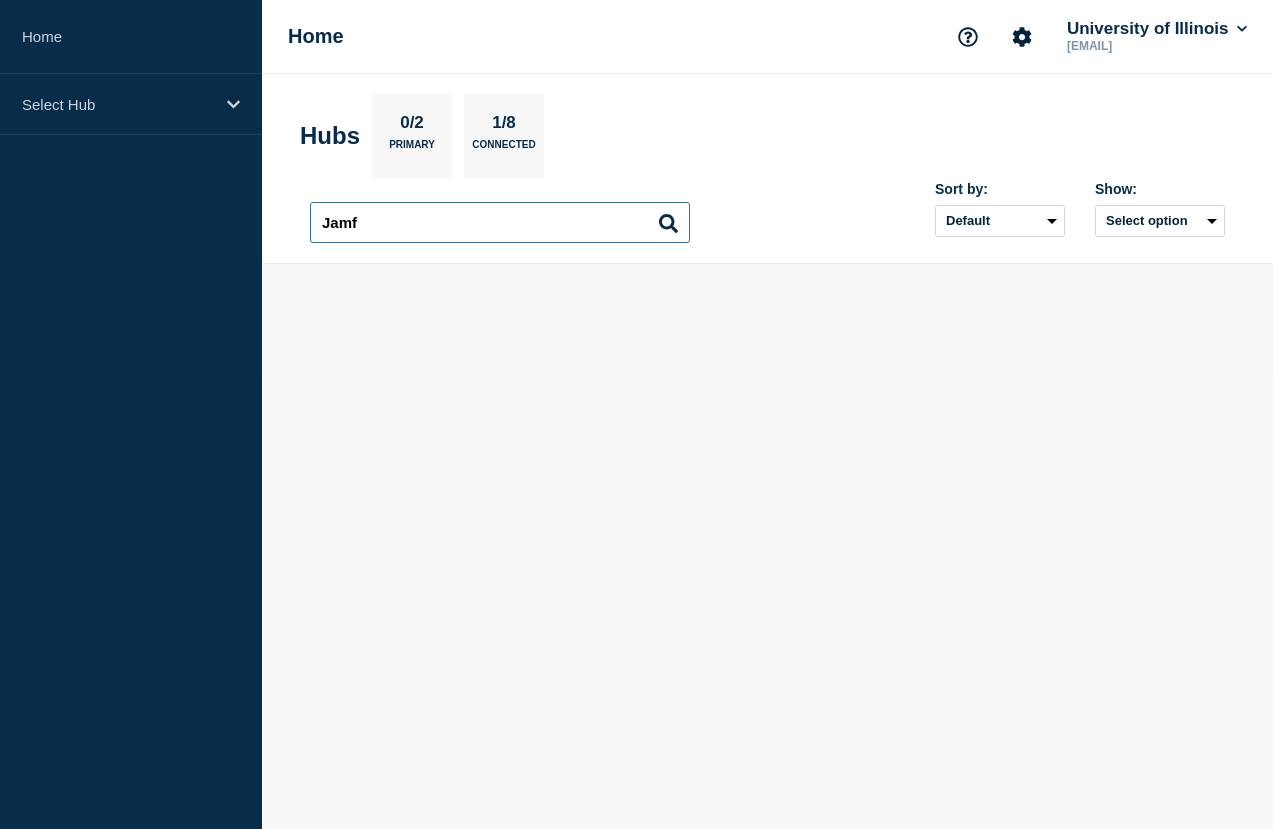 scroll, scrollTop: 0, scrollLeft: 1, axis: horizontal 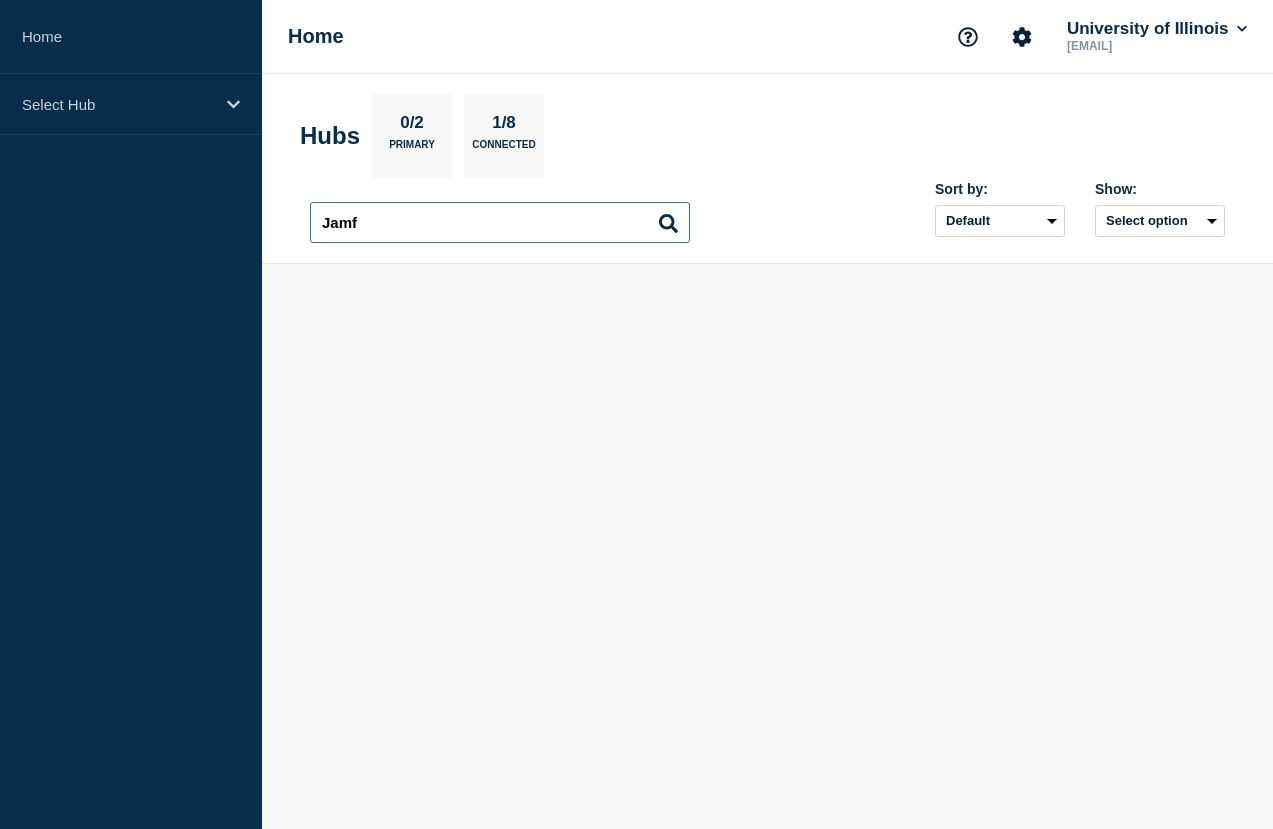 type on "Jamf" 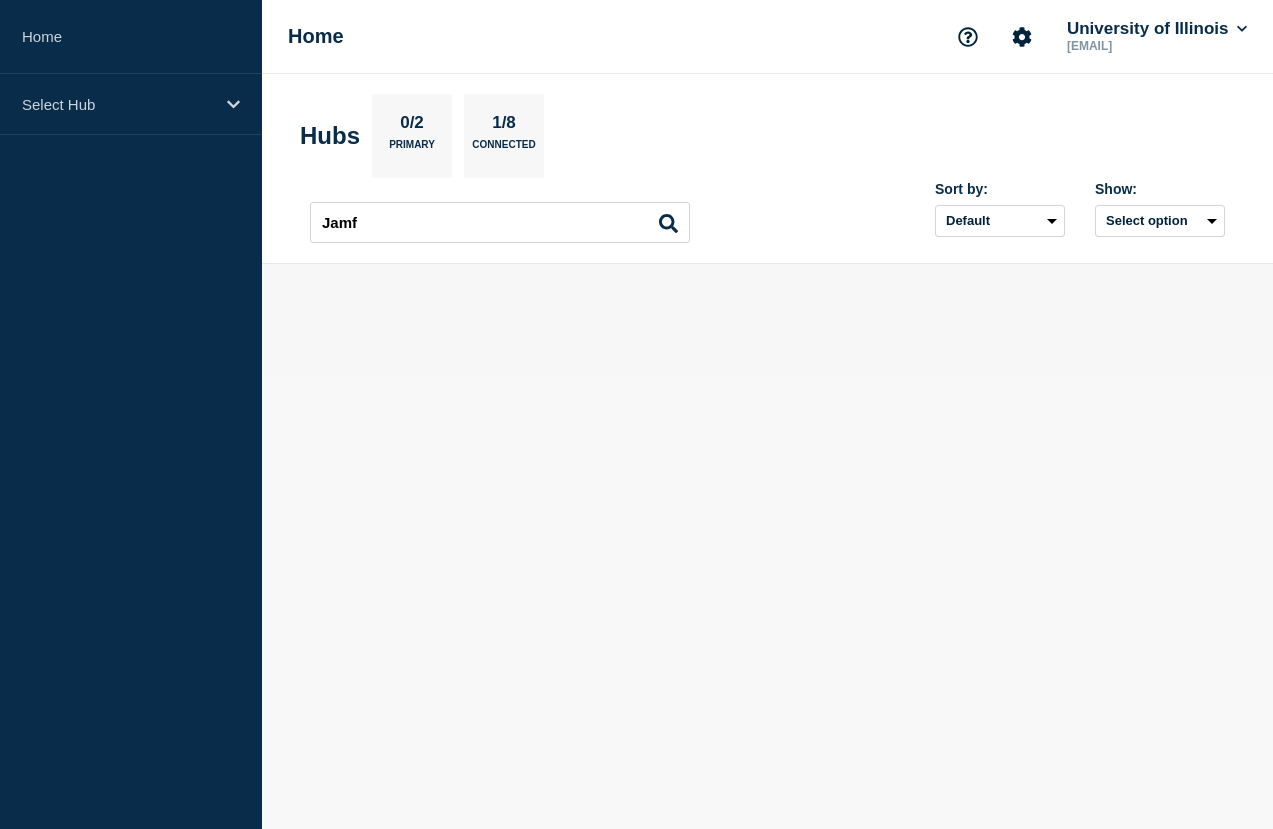 click 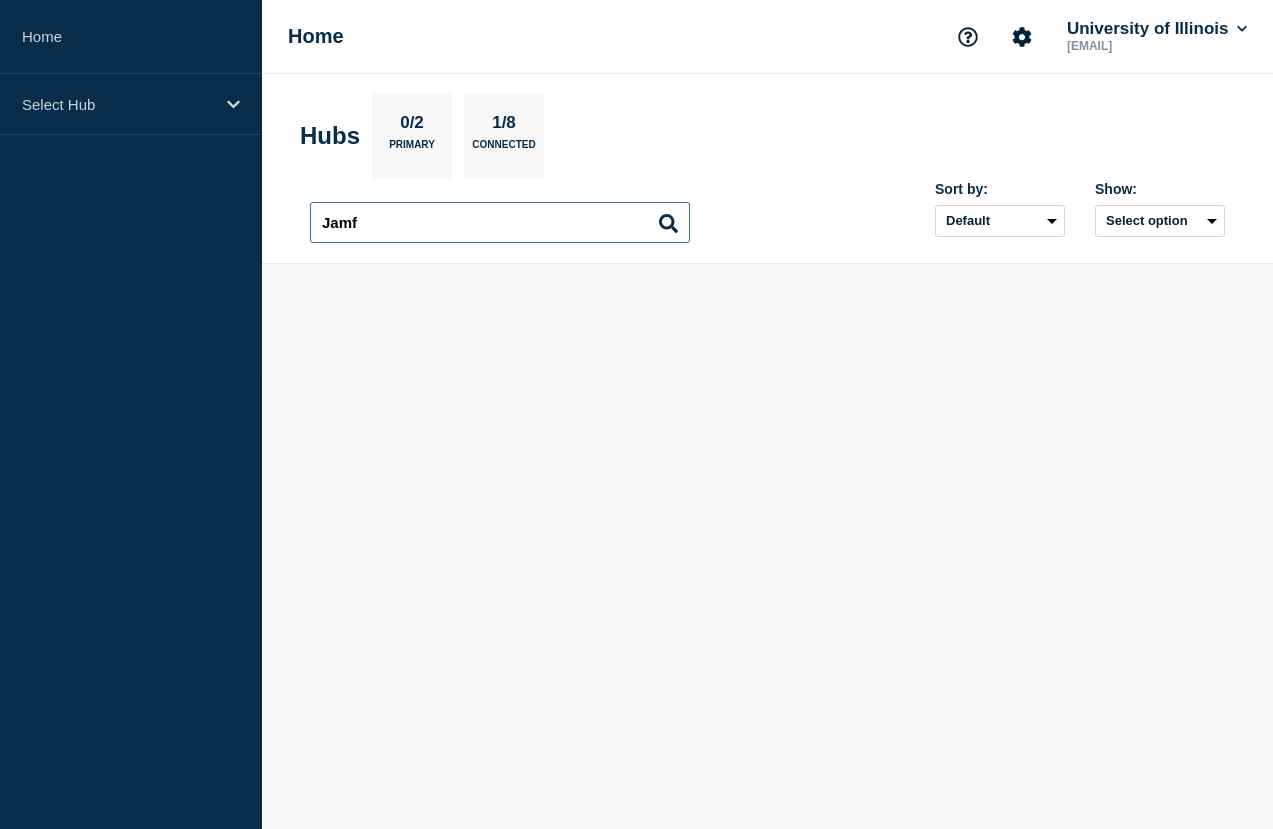 click on "Jamf" at bounding box center (500, 222) 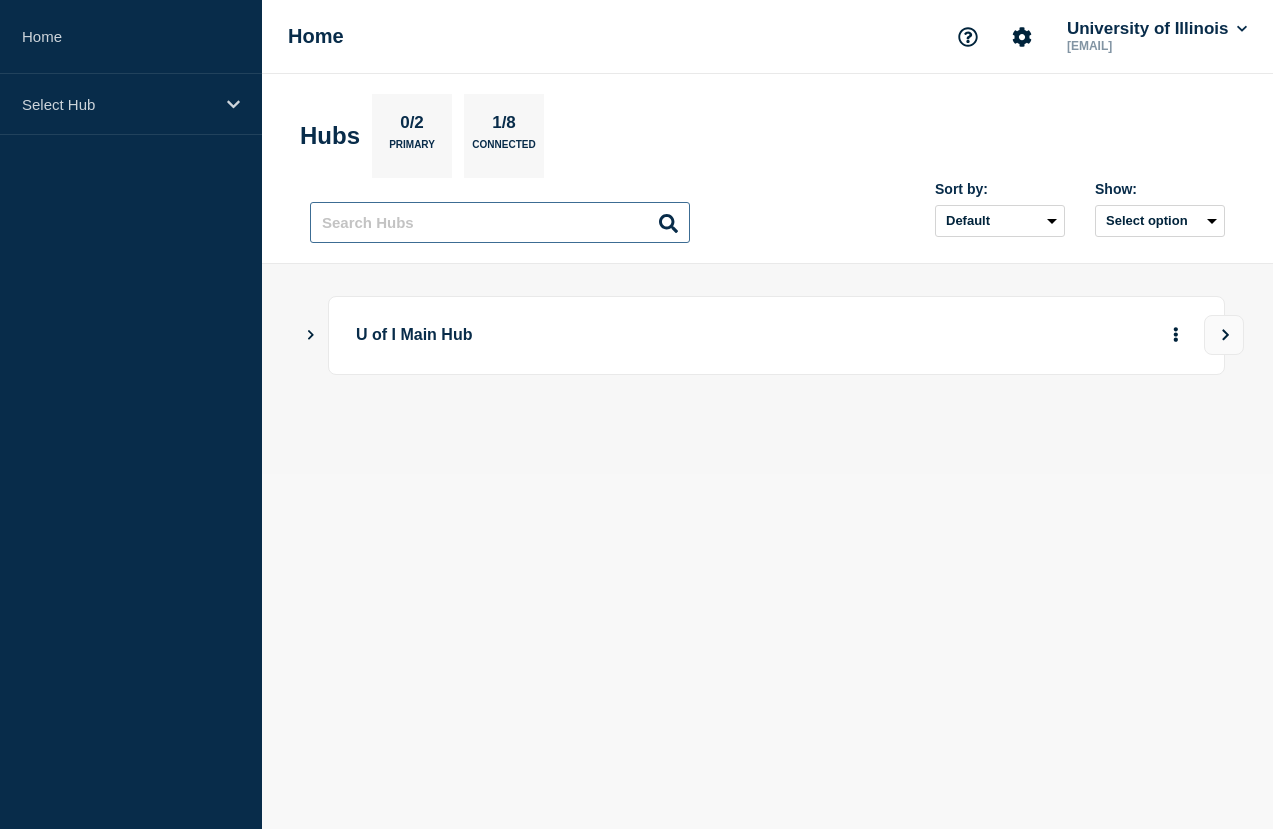 type 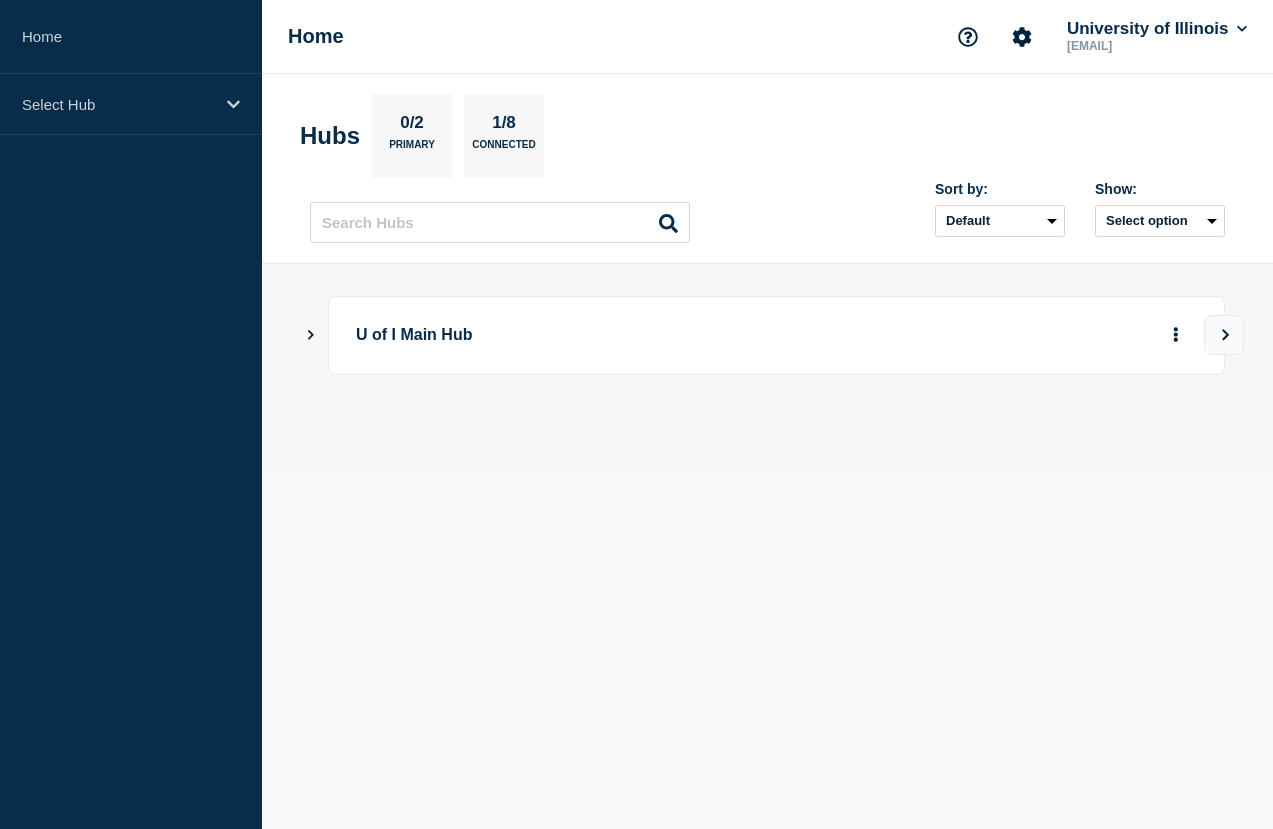 click on "[SERVICE_NAME] 0/2 Primary 1/8 Connected" at bounding box center (767, 136) 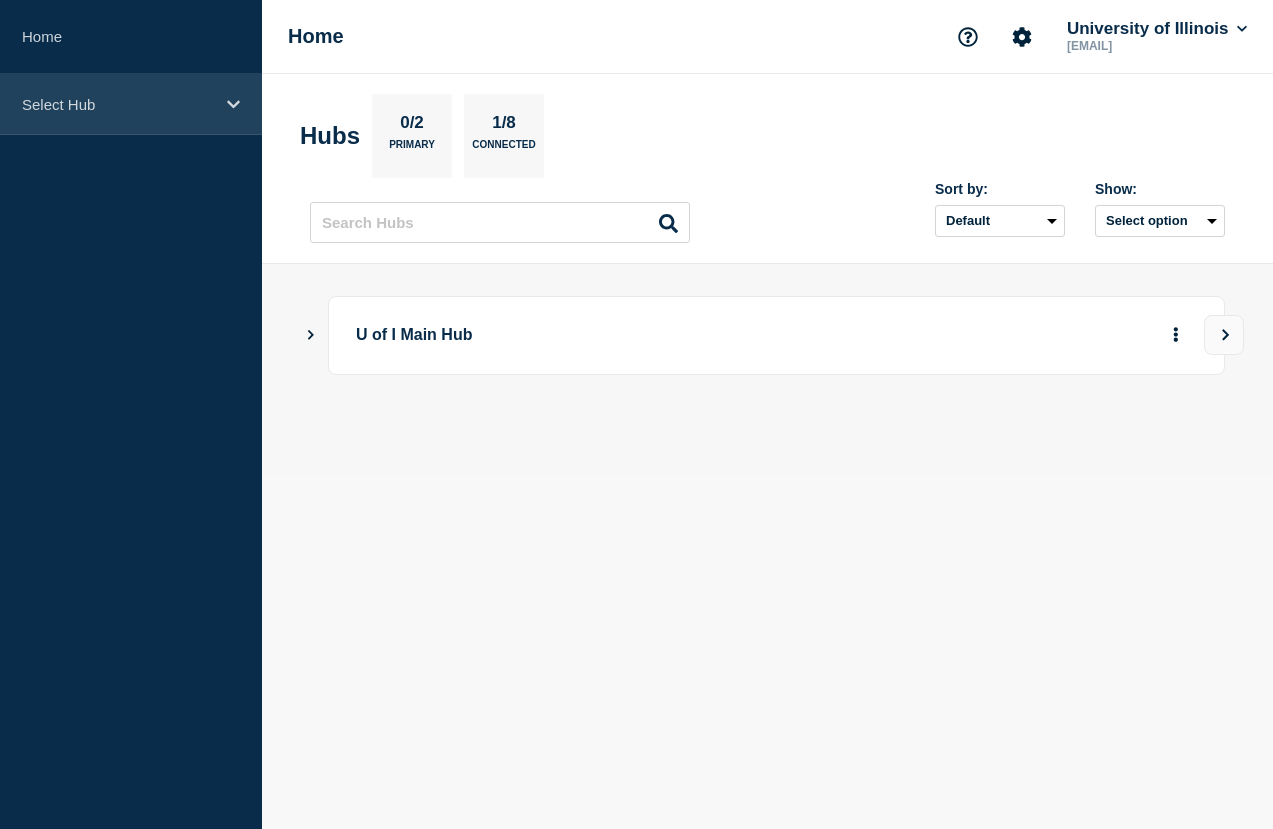click 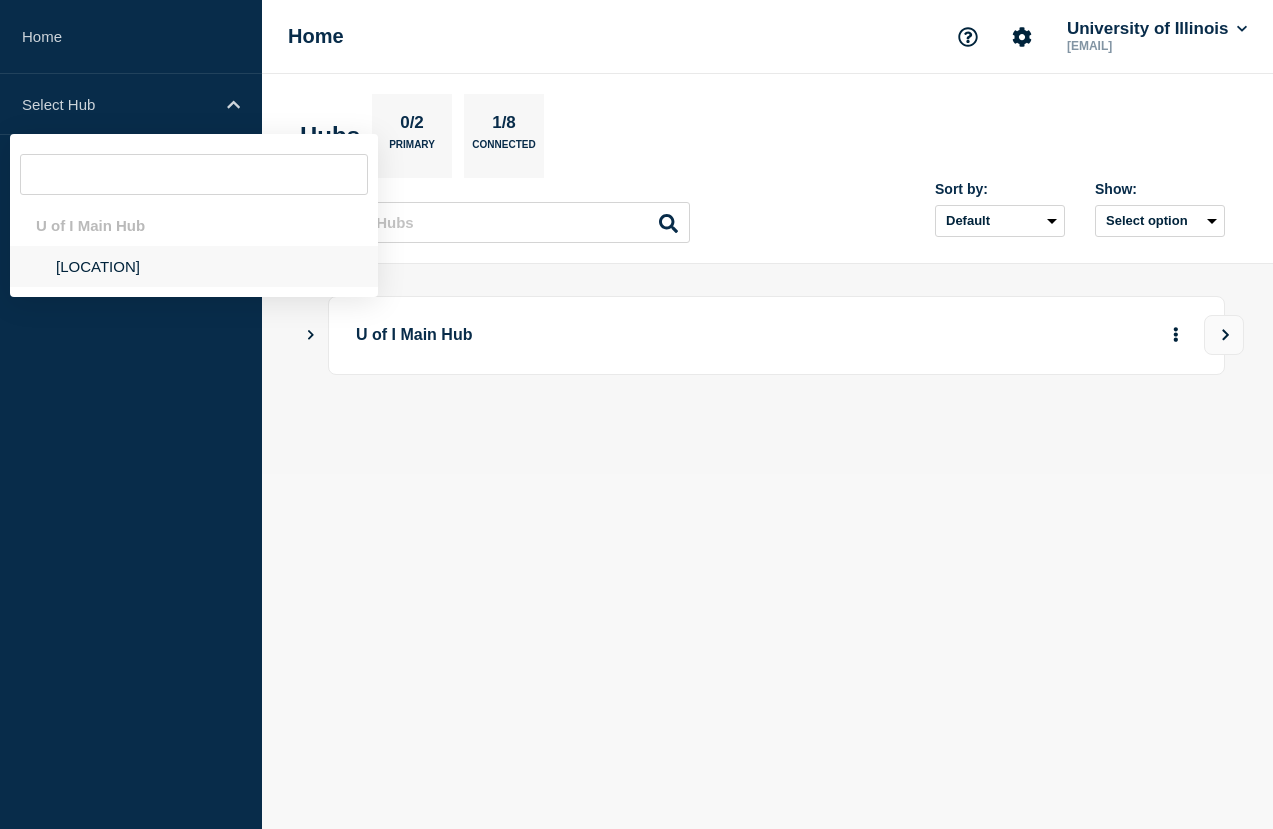 click on "[LOCATION]" 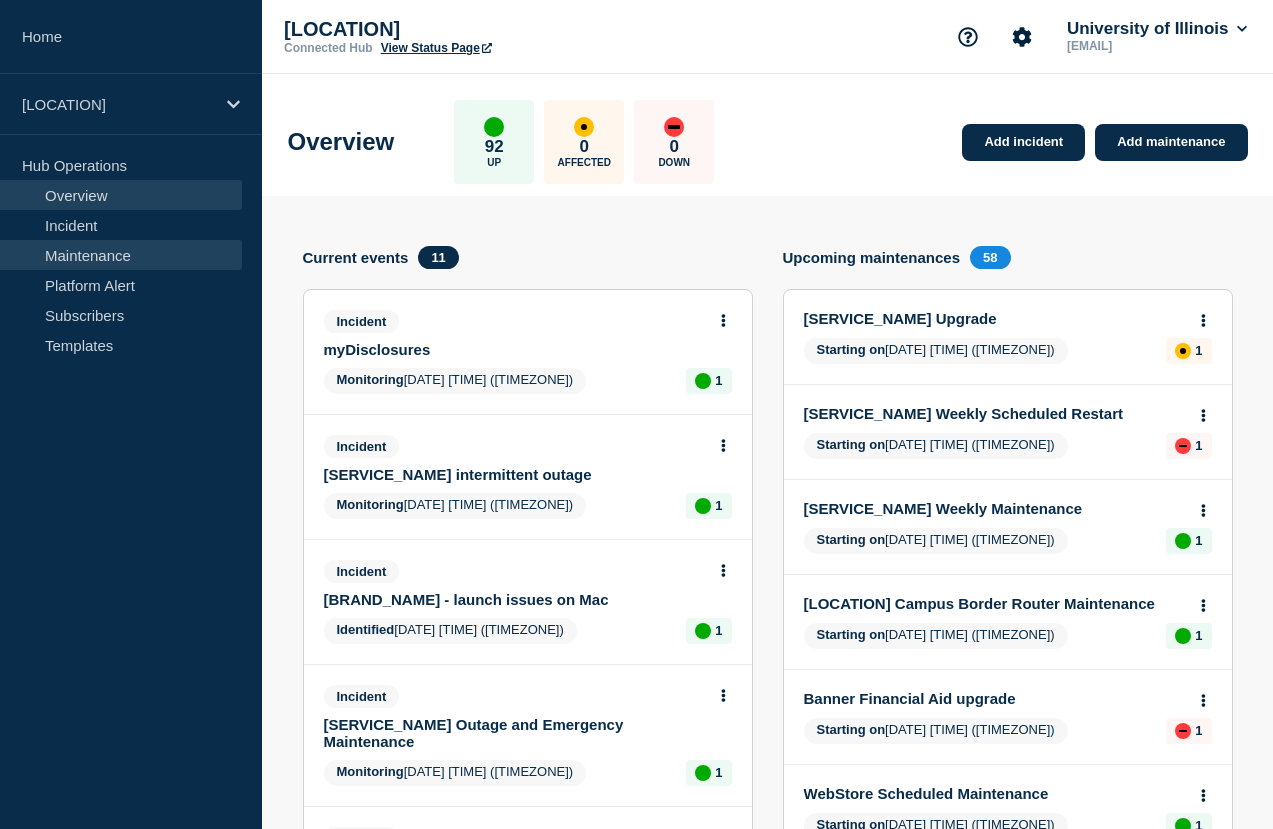 click on "Maintenance" at bounding box center [121, 255] 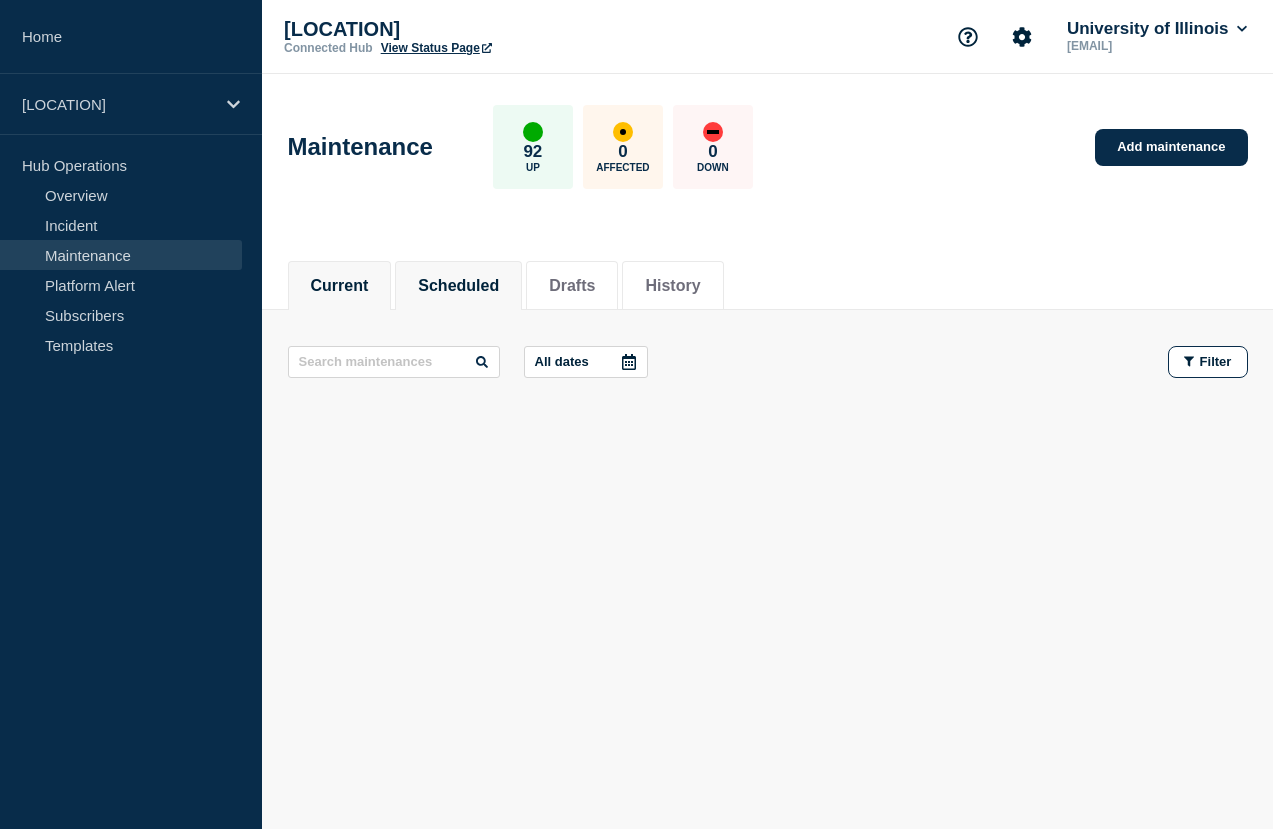 click on "Scheduled" at bounding box center [458, 286] 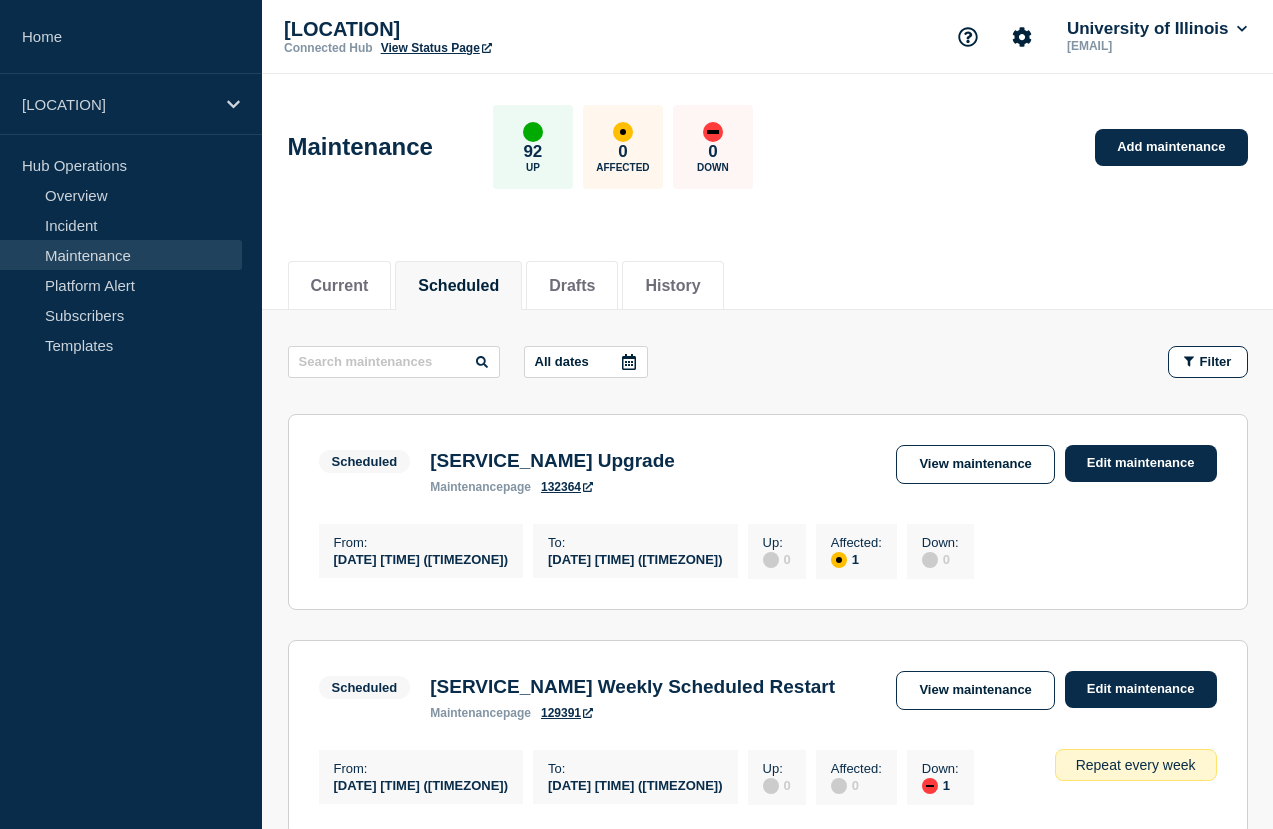 scroll, scrollTop: 0, scrollLeft: 0, axis: both 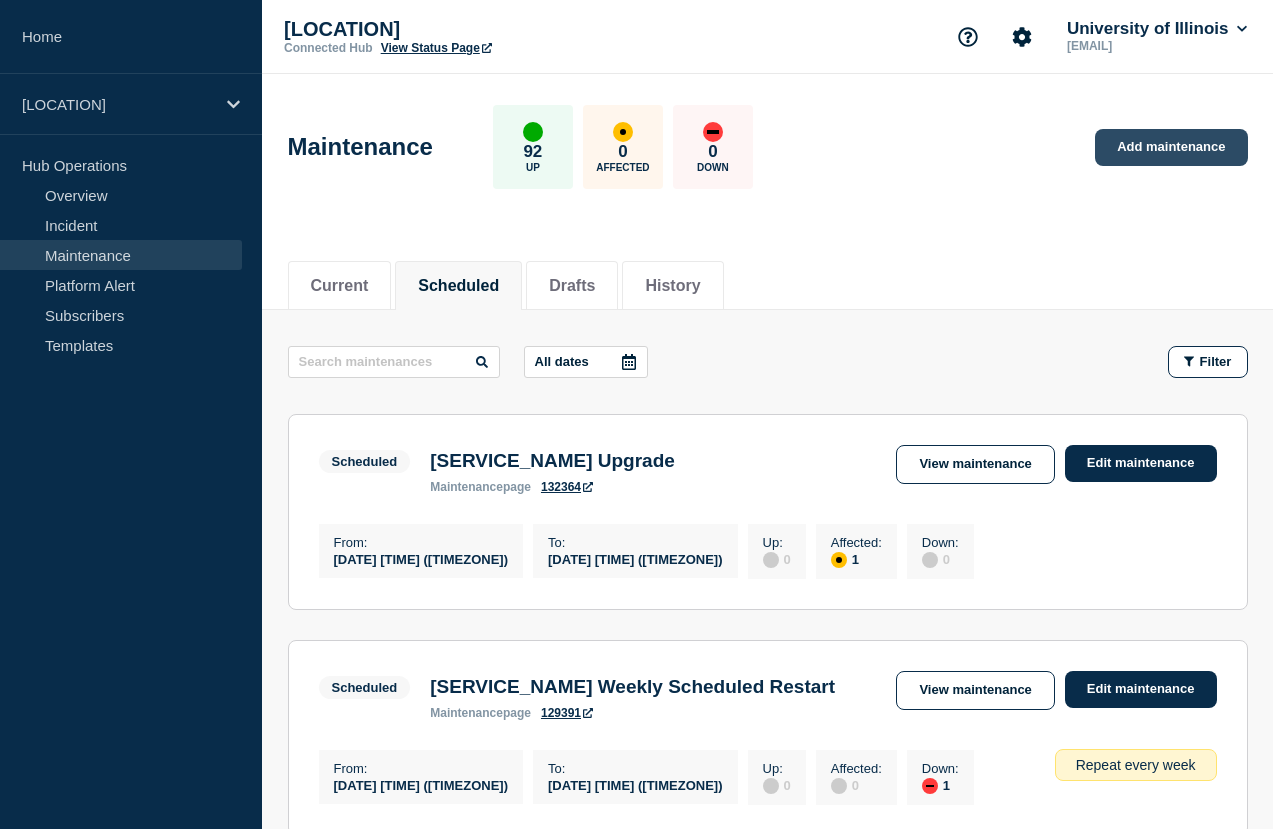 click on "Add maintenance" 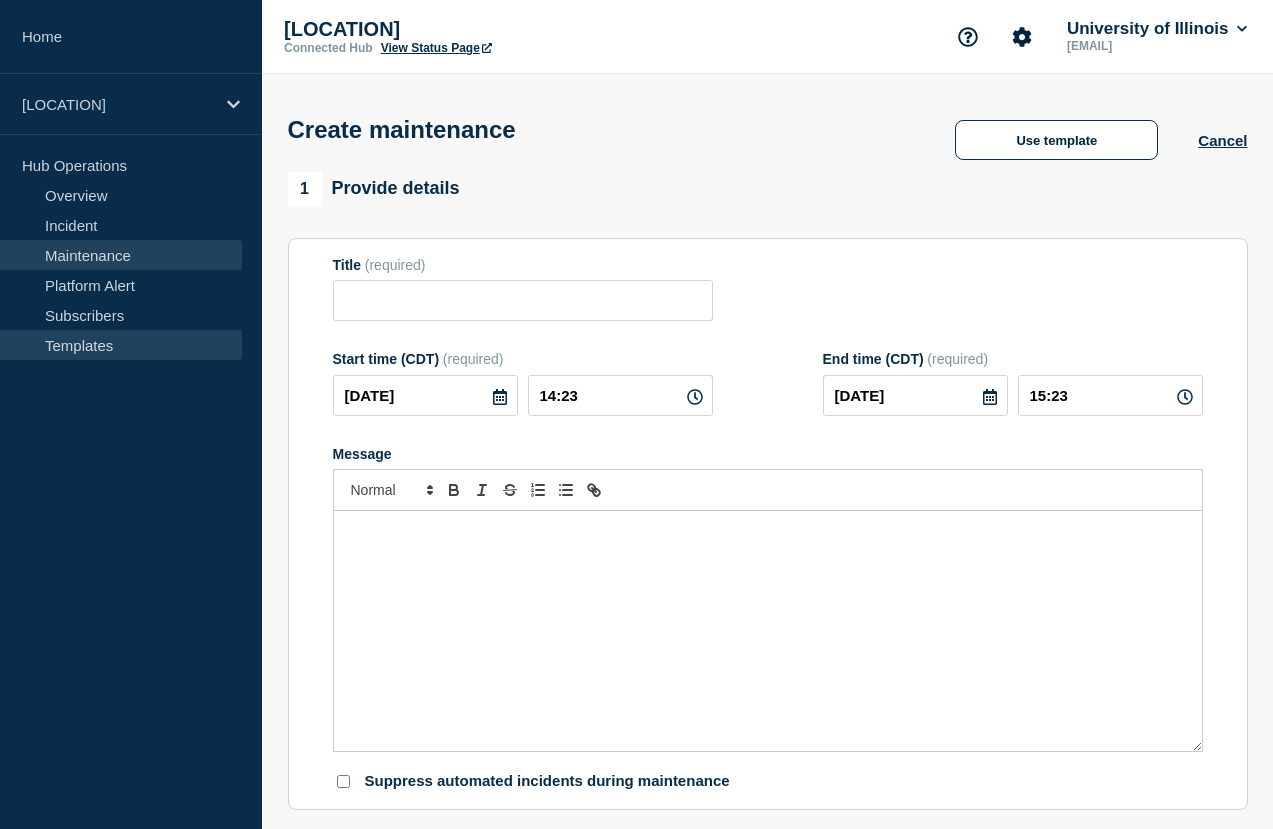 click on "Templates" at bounding box center (121, 345) 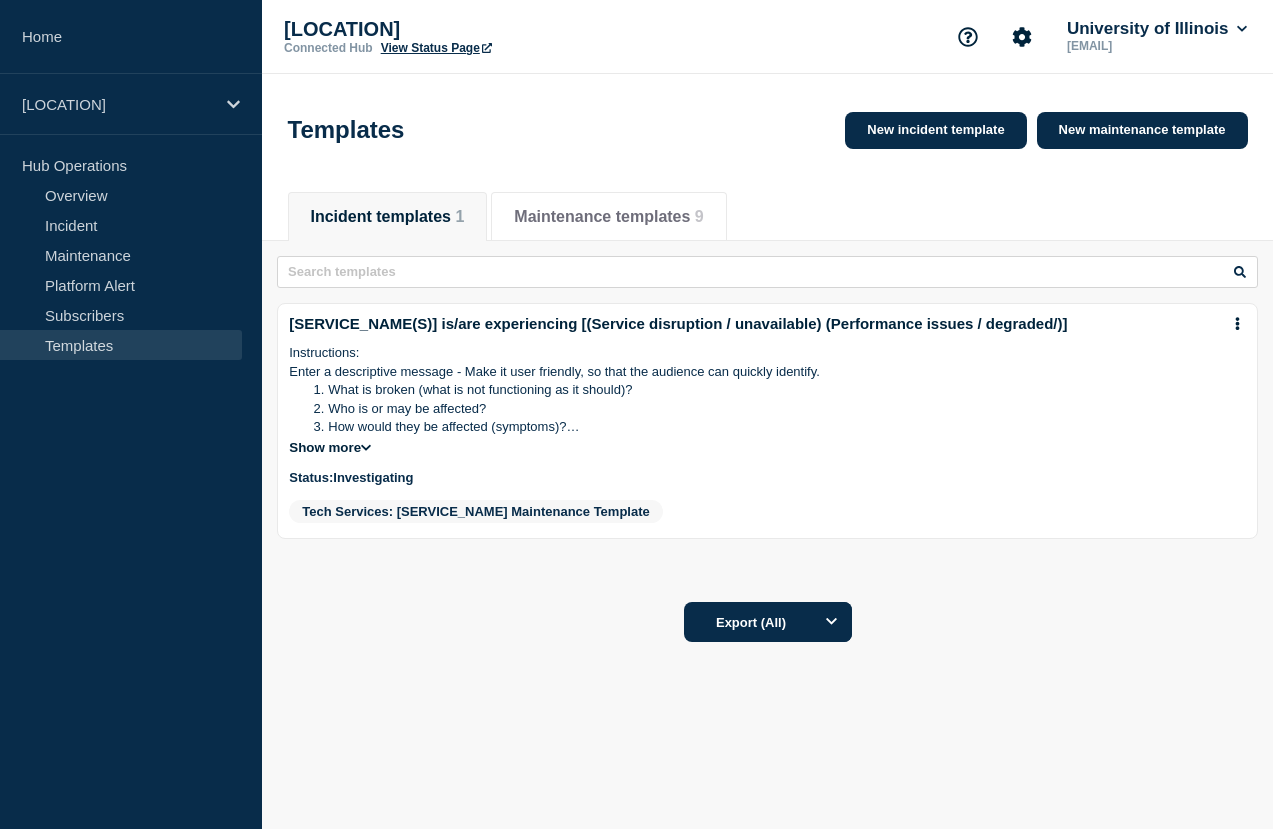 click on "Incident templates    1" at bounding box center (388, 217) 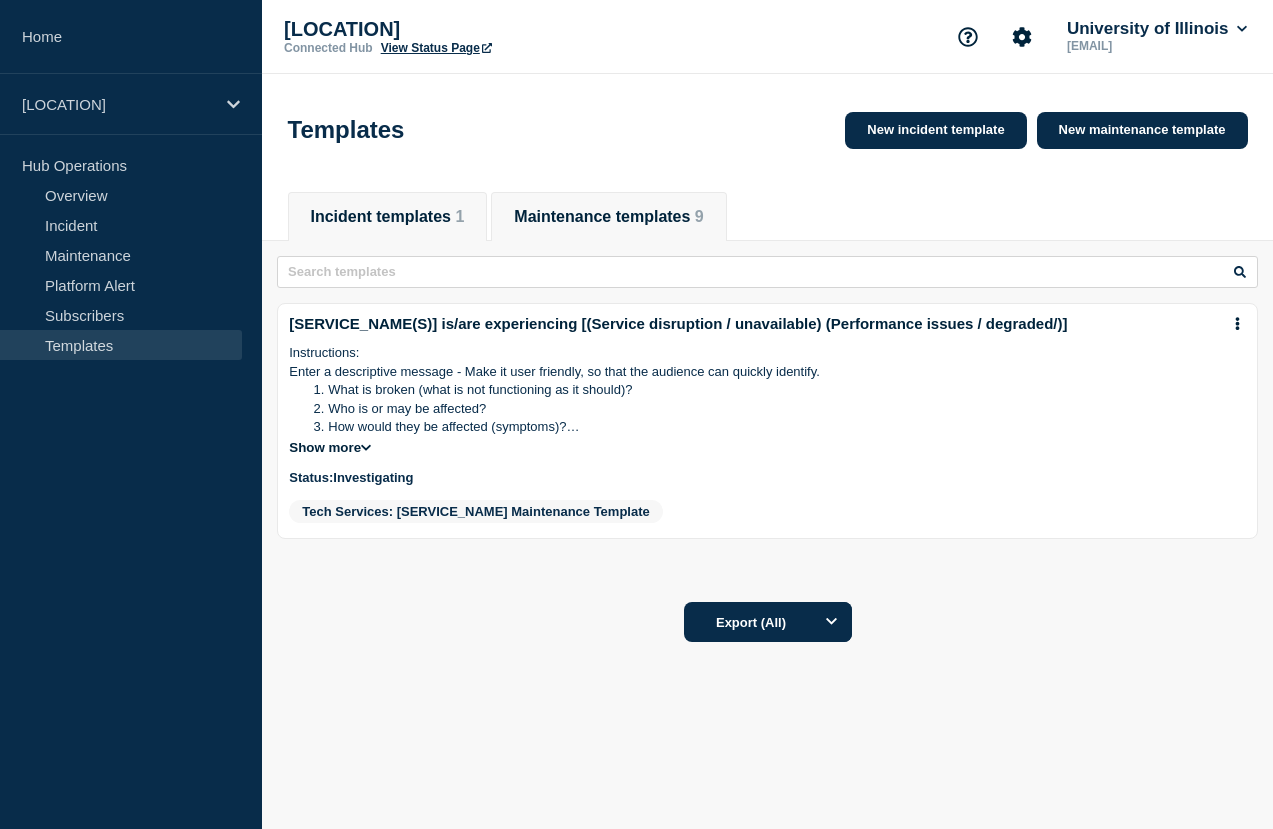 click on "Maintenance templates    9" at bounding box center (608, 217) 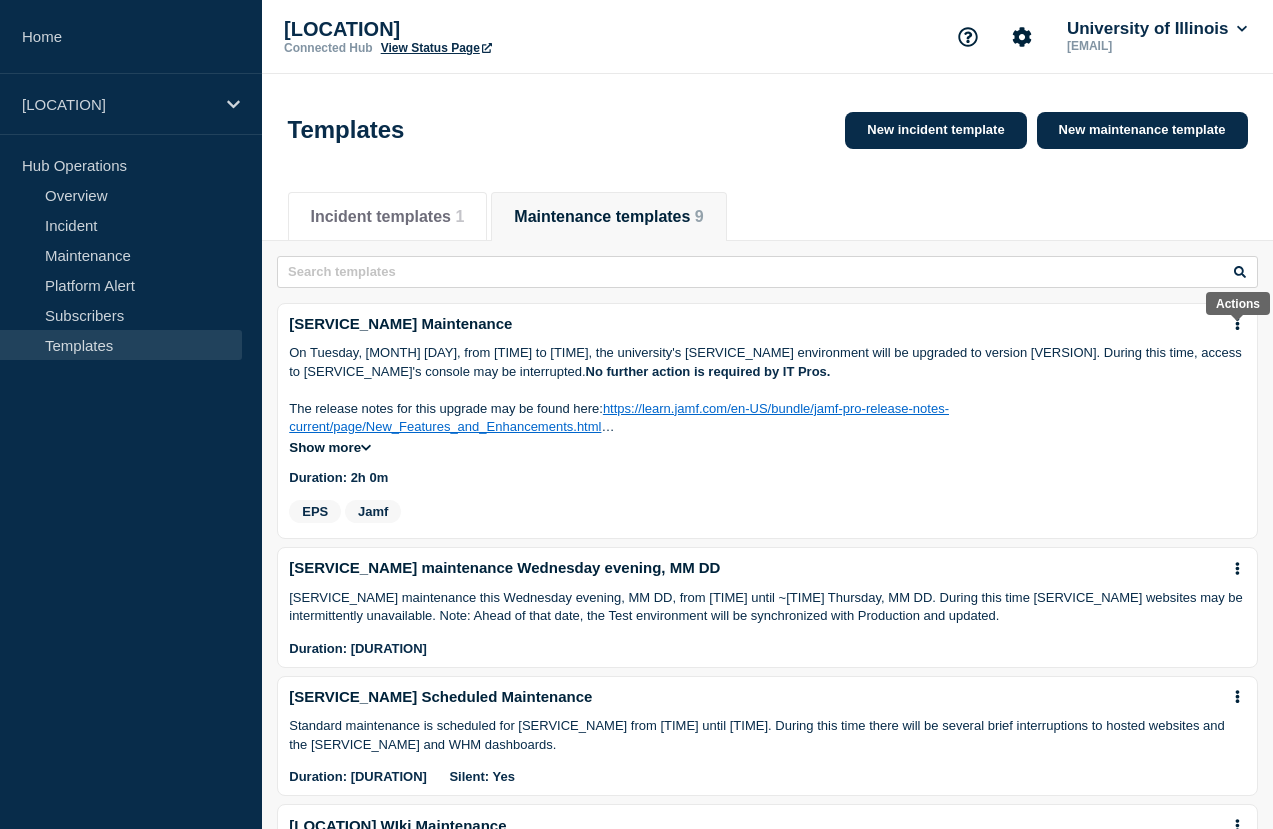 click 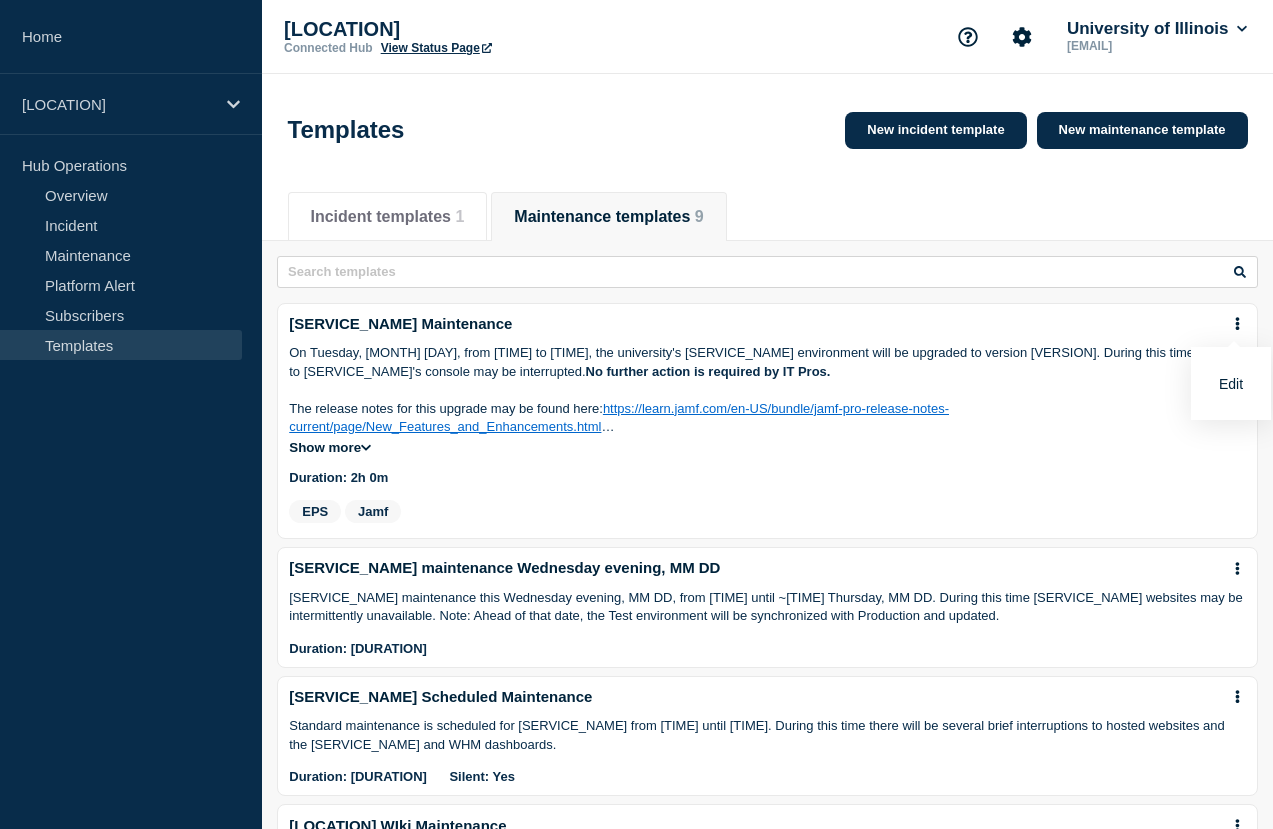 click on "[SERVICE_NAME] Maintenance" at bounding box center (767, 324) 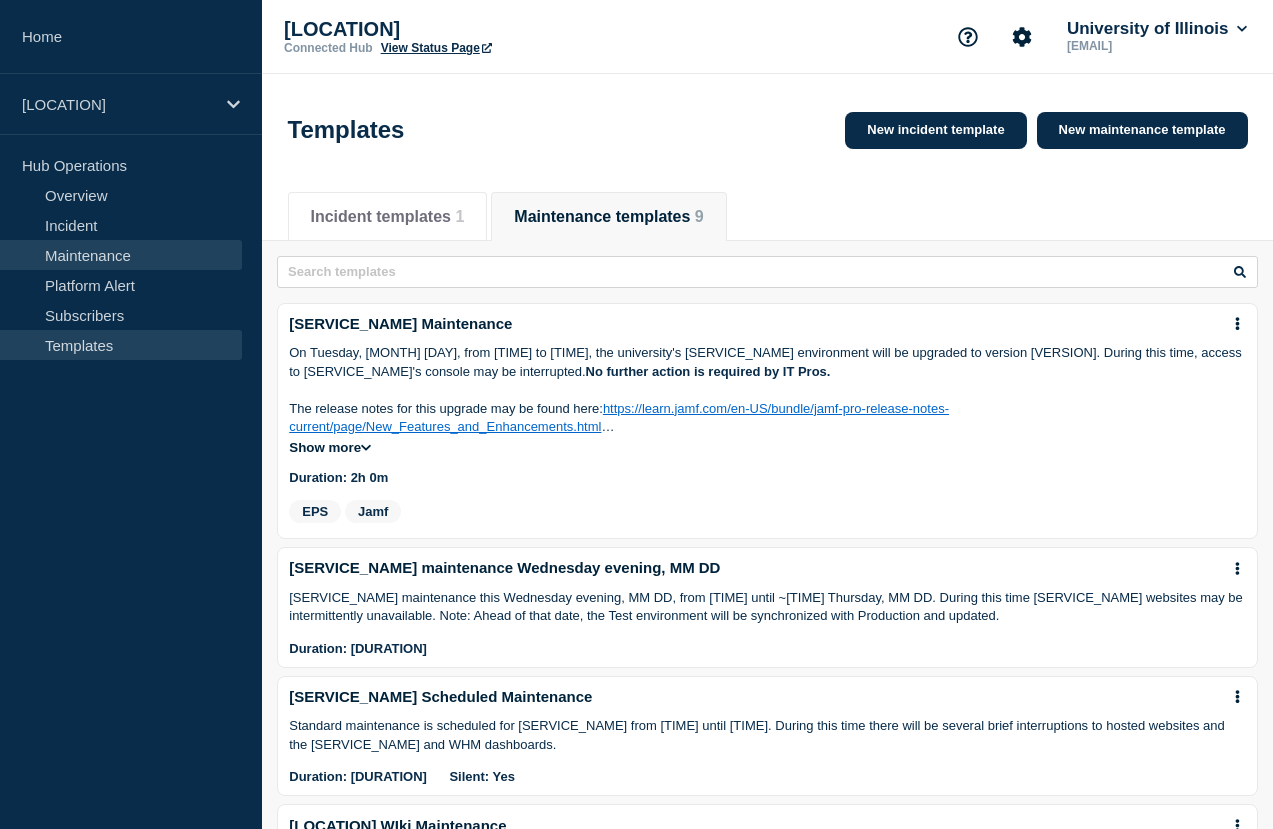 click on "Maintenance" at bounding box center (121, 255) 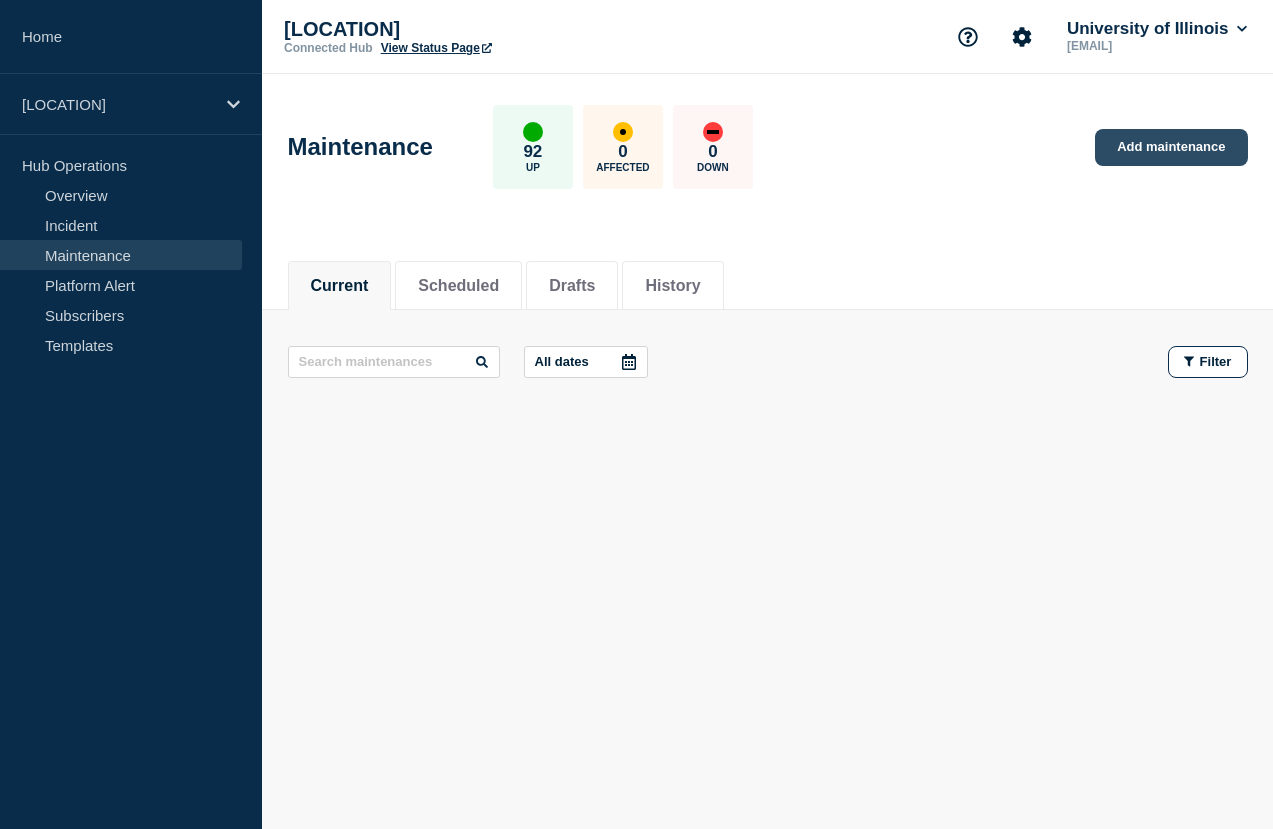 click on "Add maintenance" 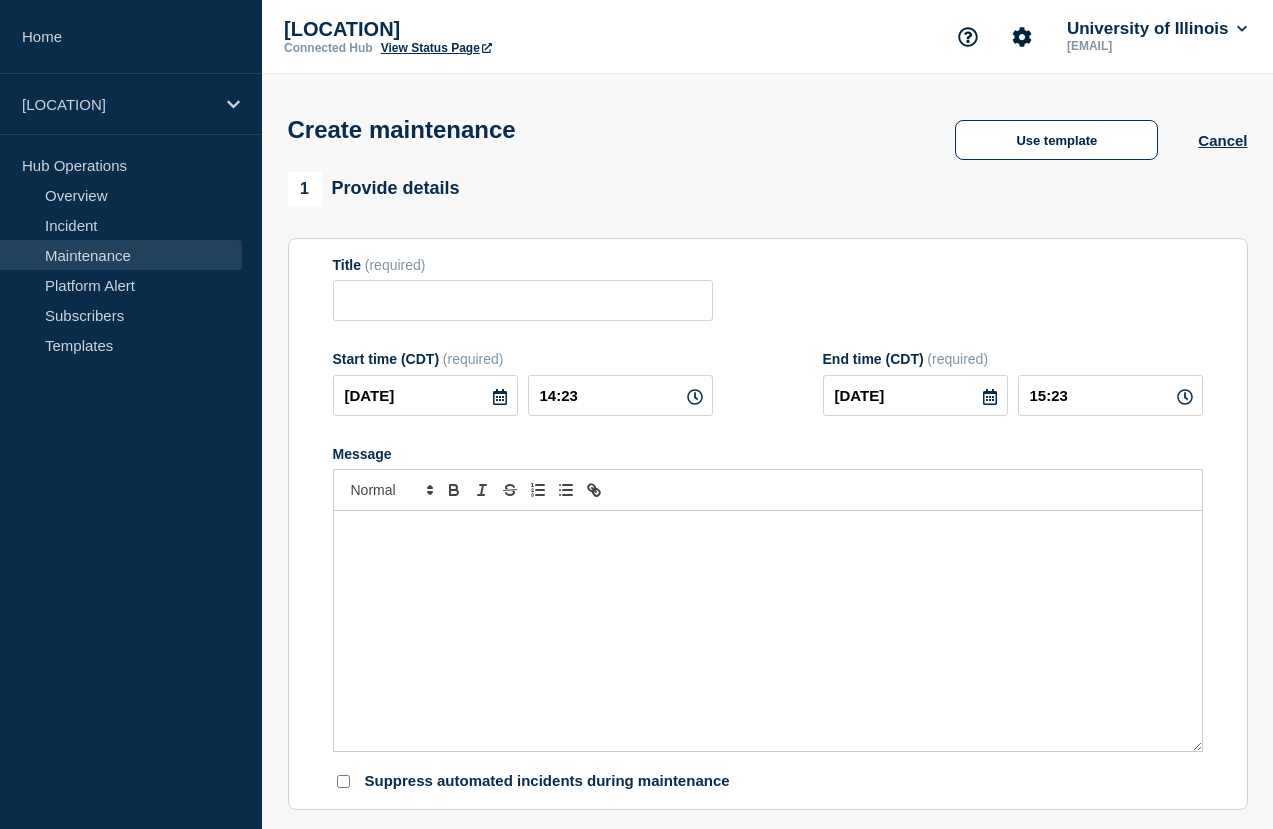 scroll, scrollTop: 0, scrollLeft: 0, axis: both 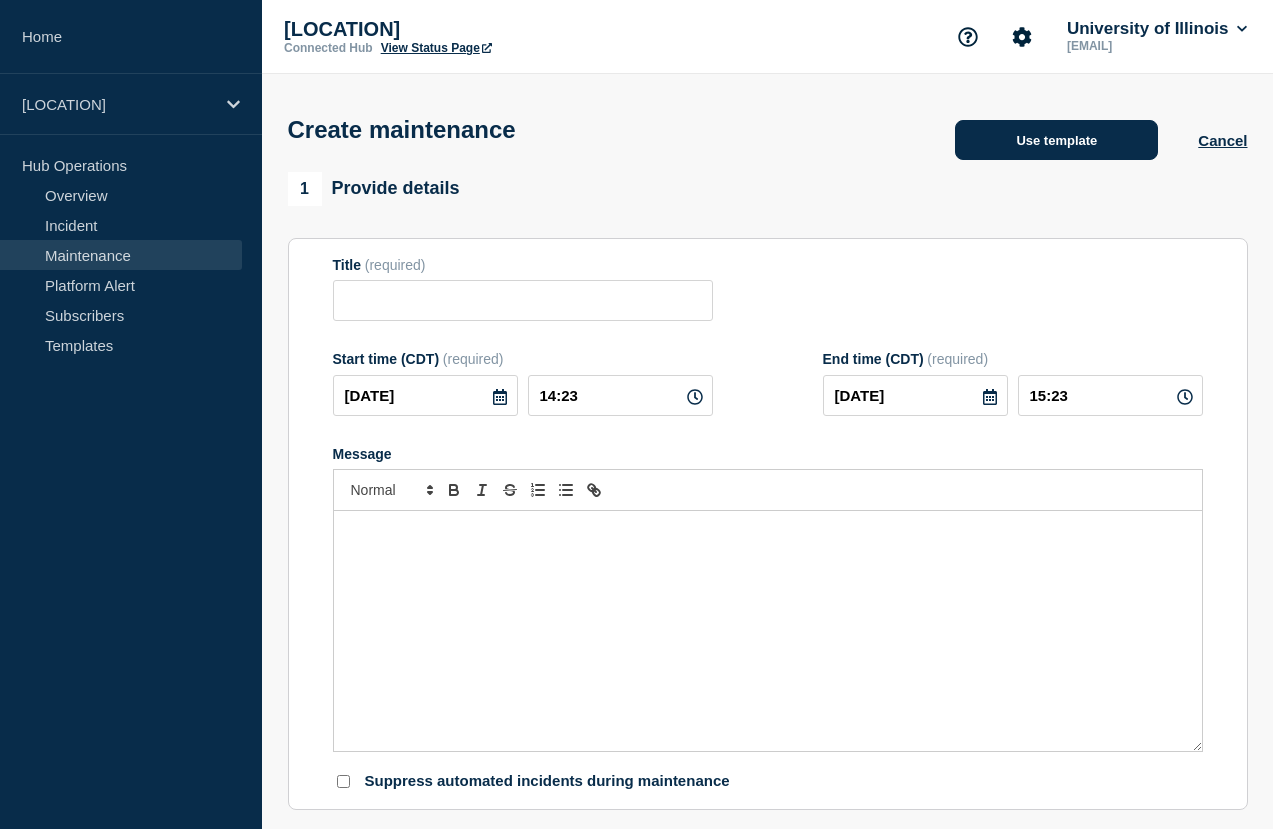 click on "Use template" at bounding box center (1056, 140) 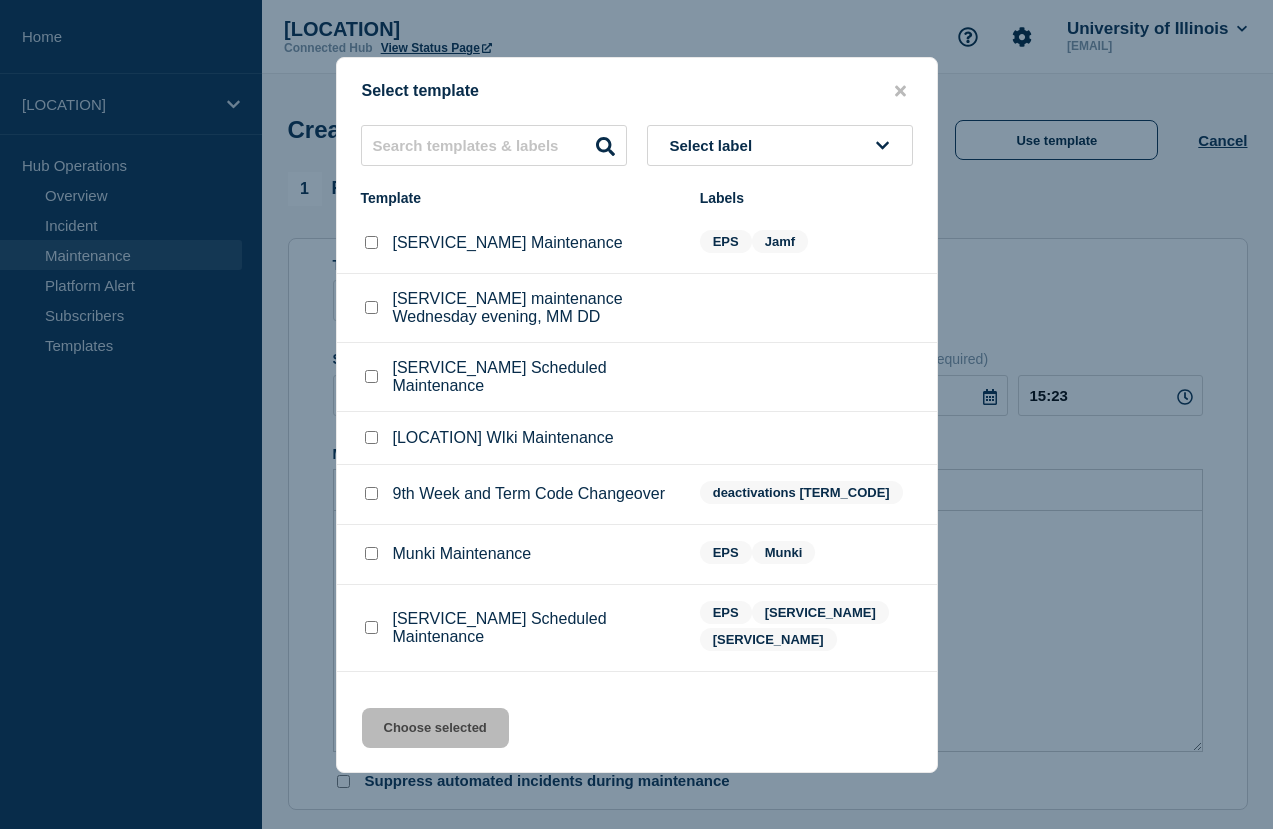 click at bounding box center (371, 242) 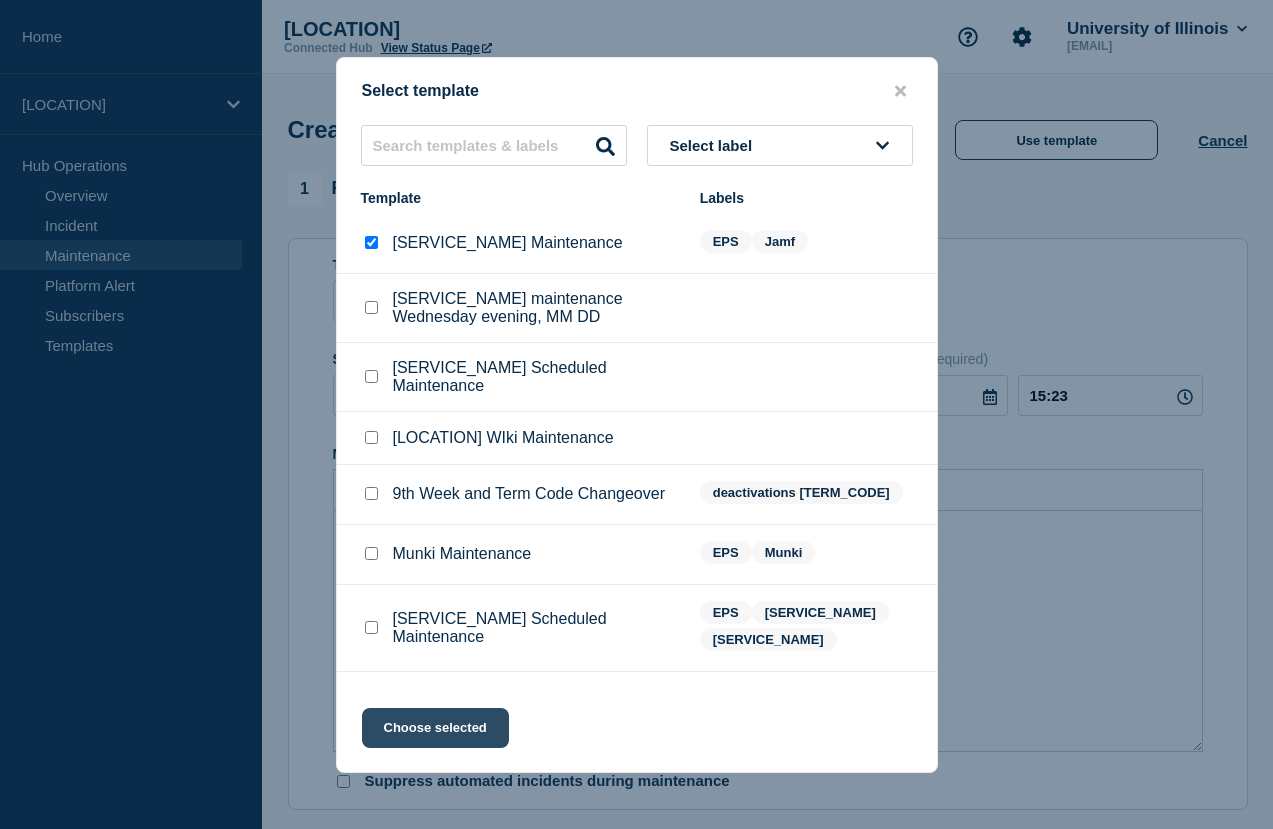 click on "Choose selected" 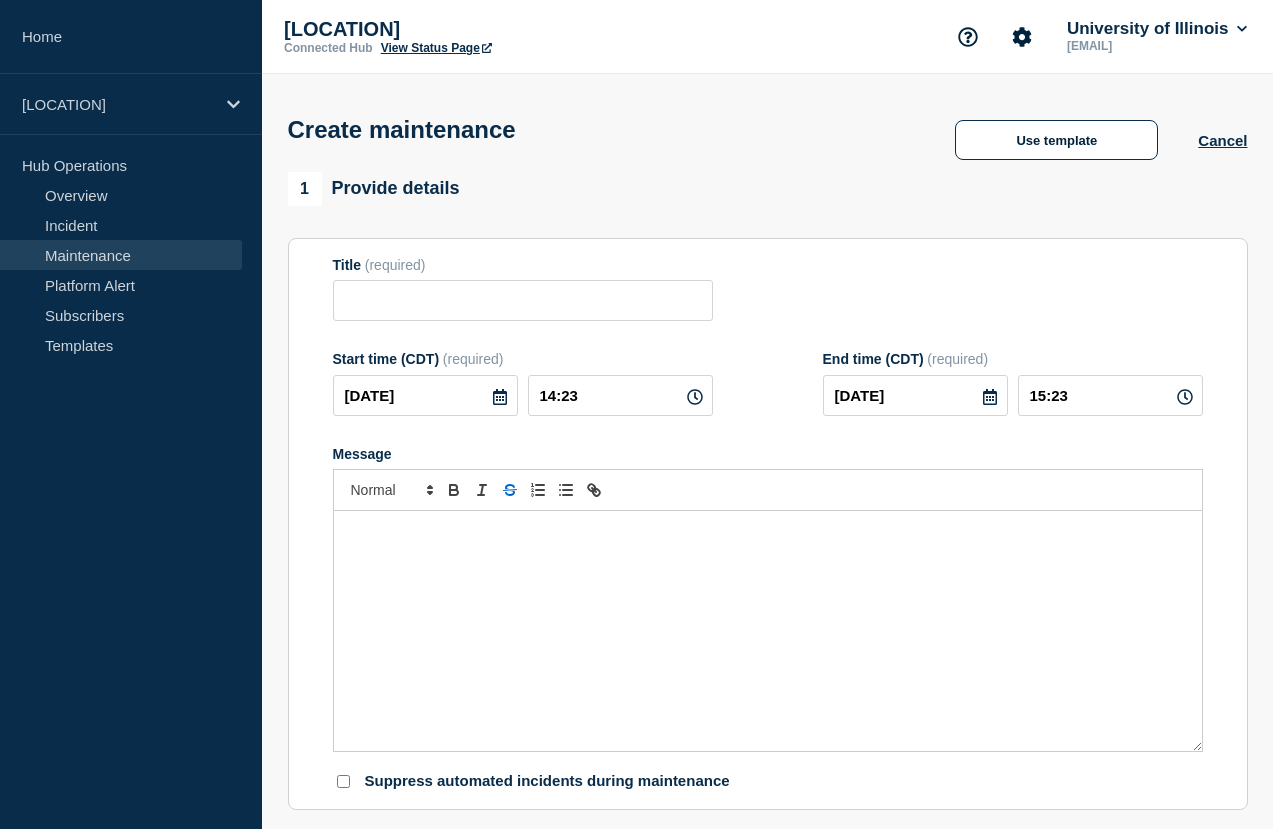 type on "[SERVICE_NAME] Maintenance" 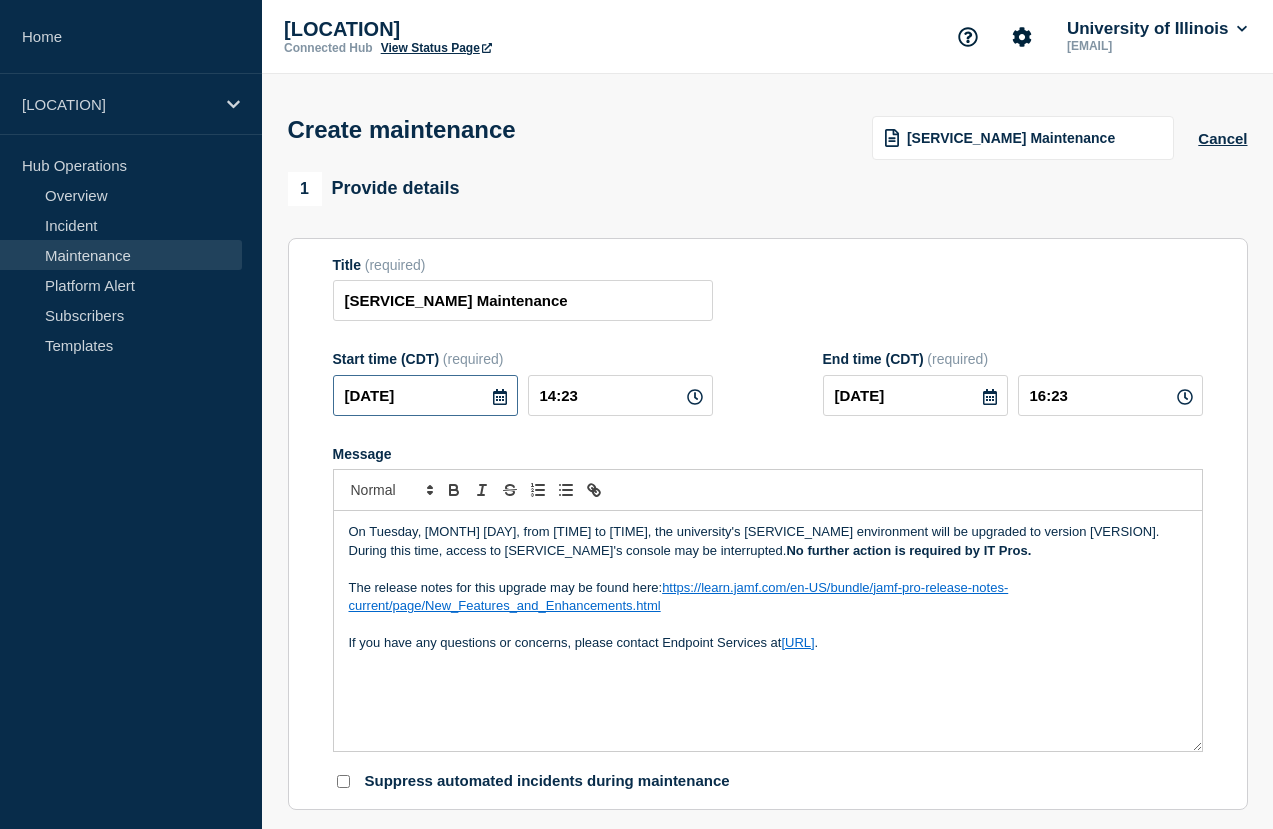 drag, startPoint x: 411, startPoint y: 413, endPoint x: 428, endPoint y: 413, distance: 17 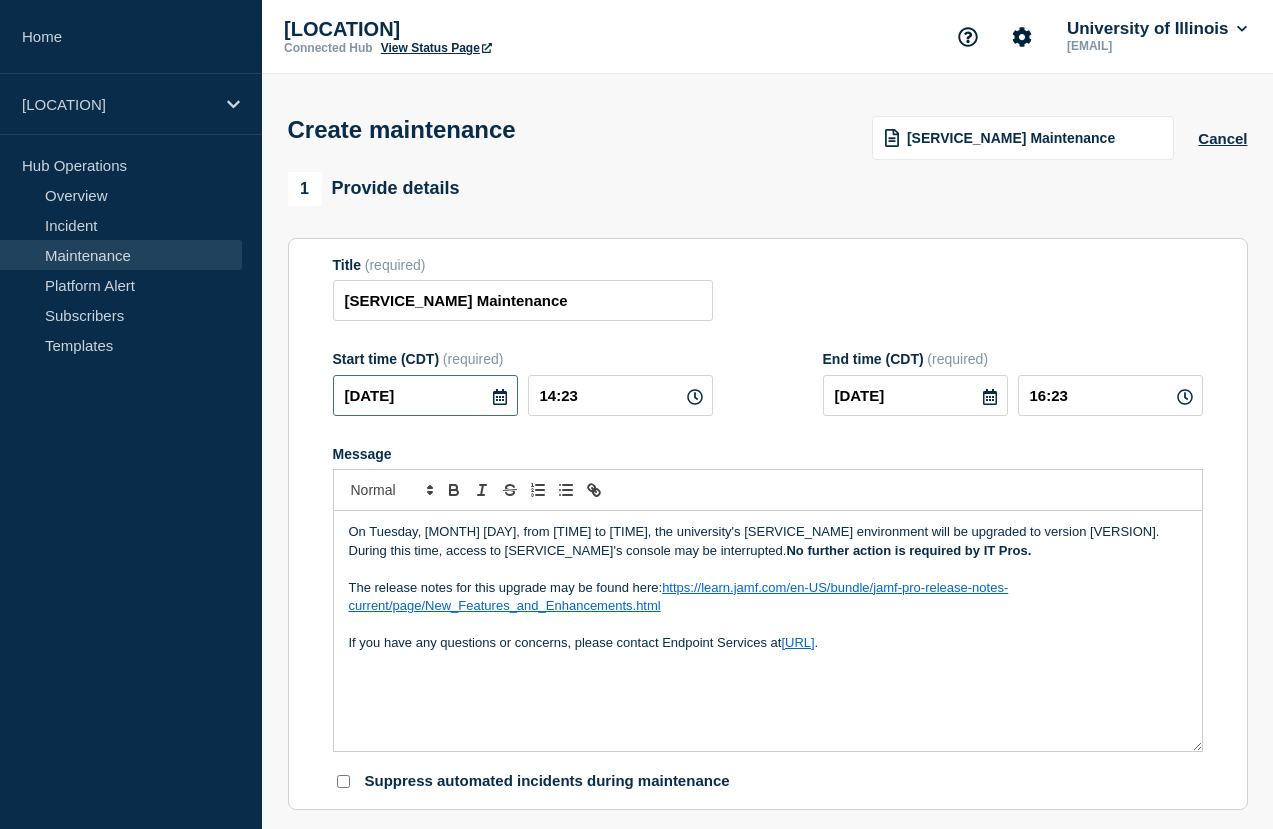click on "[DATE]" at bounding box center (425, 395) 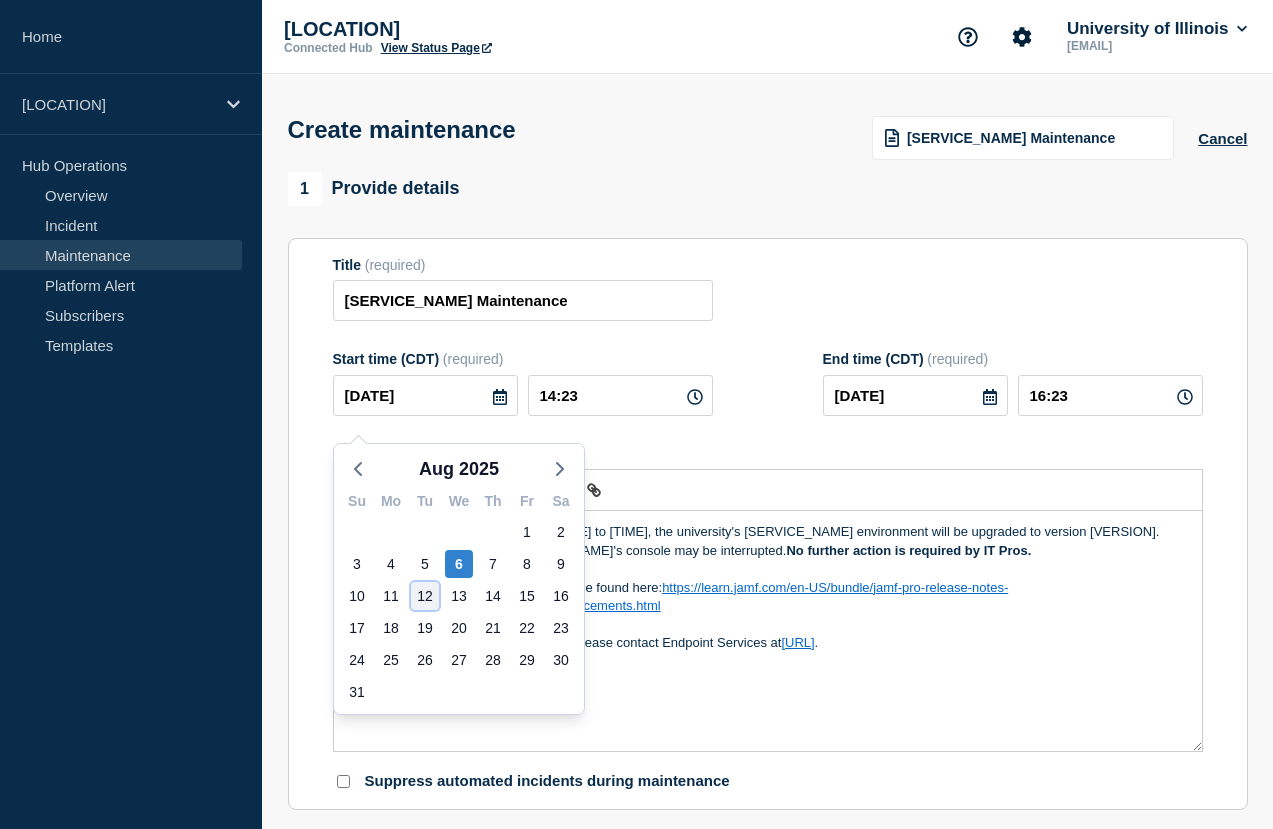 click on "12" 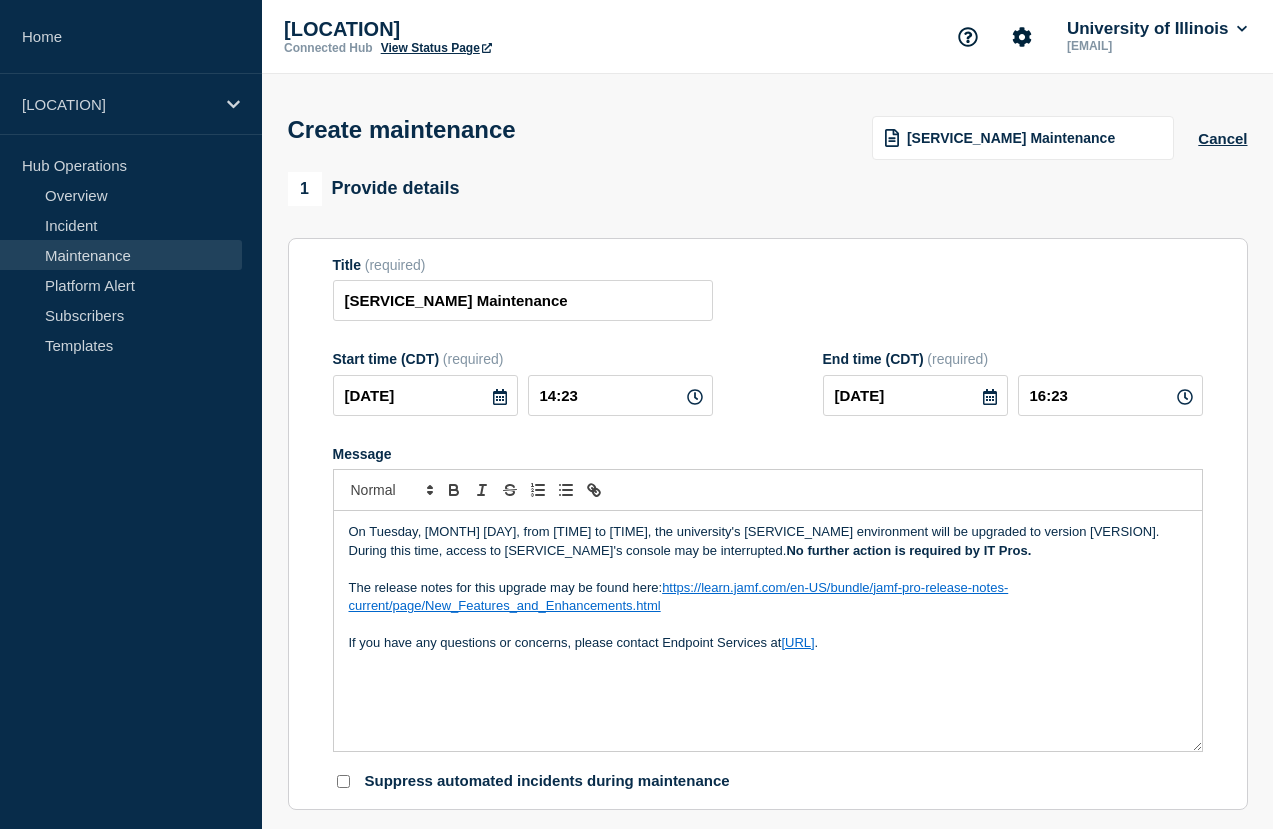 click 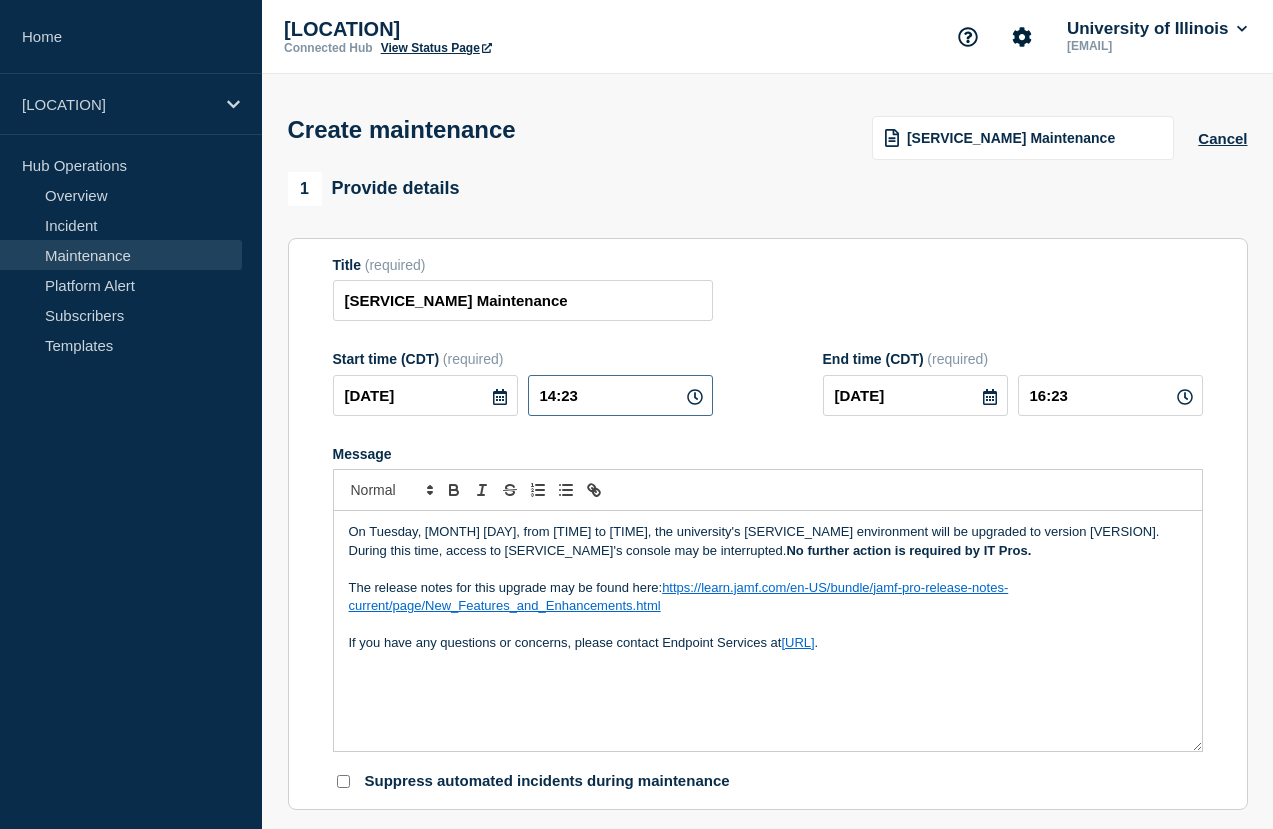 drag, startPoint x: 539, startPoint y: 411, endPoint x: 636, endPoint y: 409, distance: 97.020615 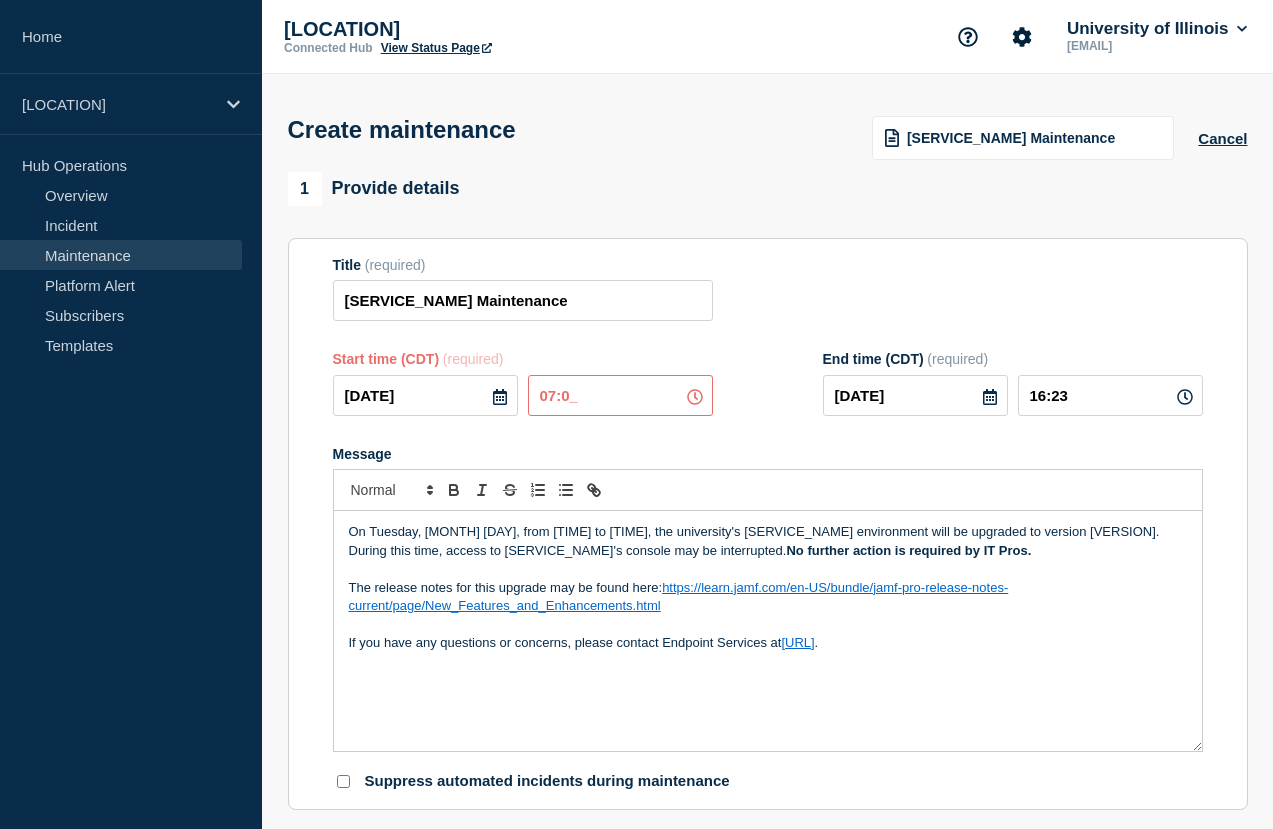 type on "07:00" 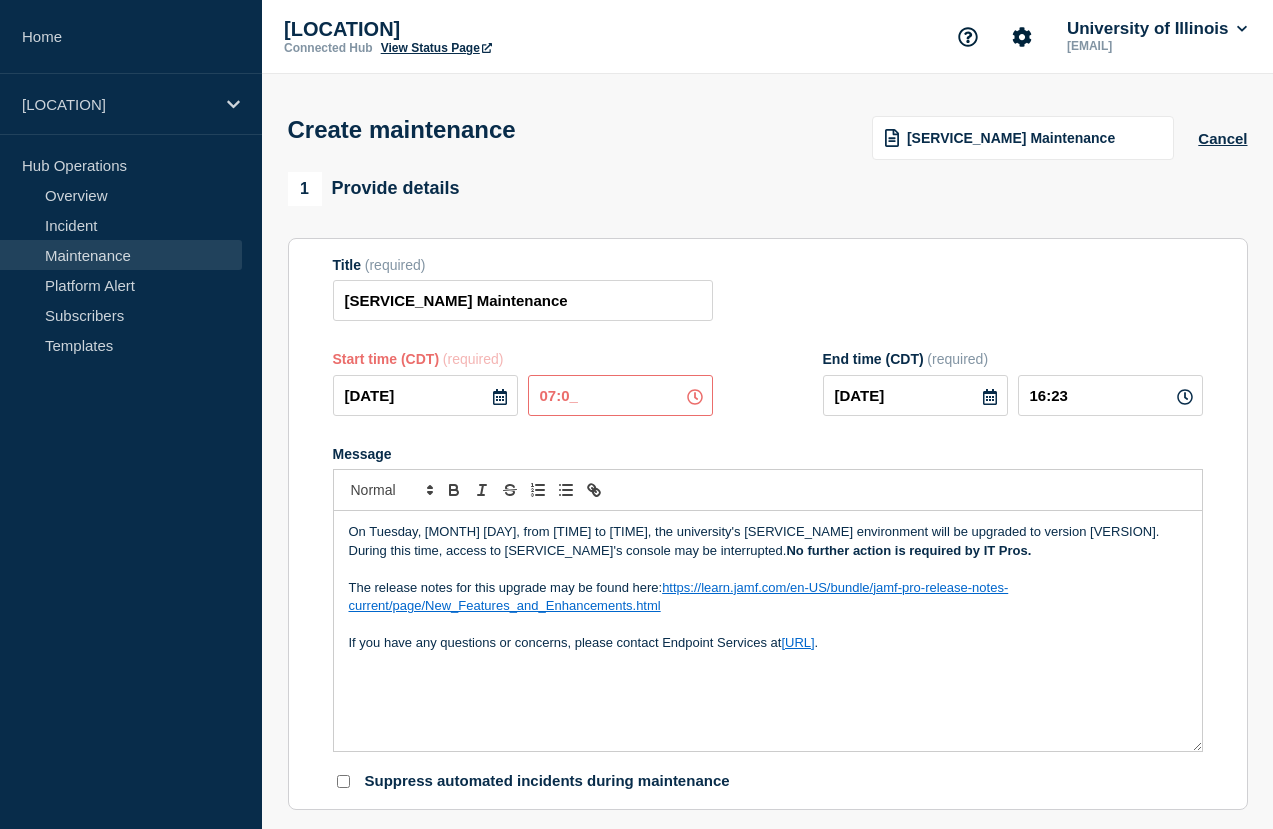 type on "09:00" 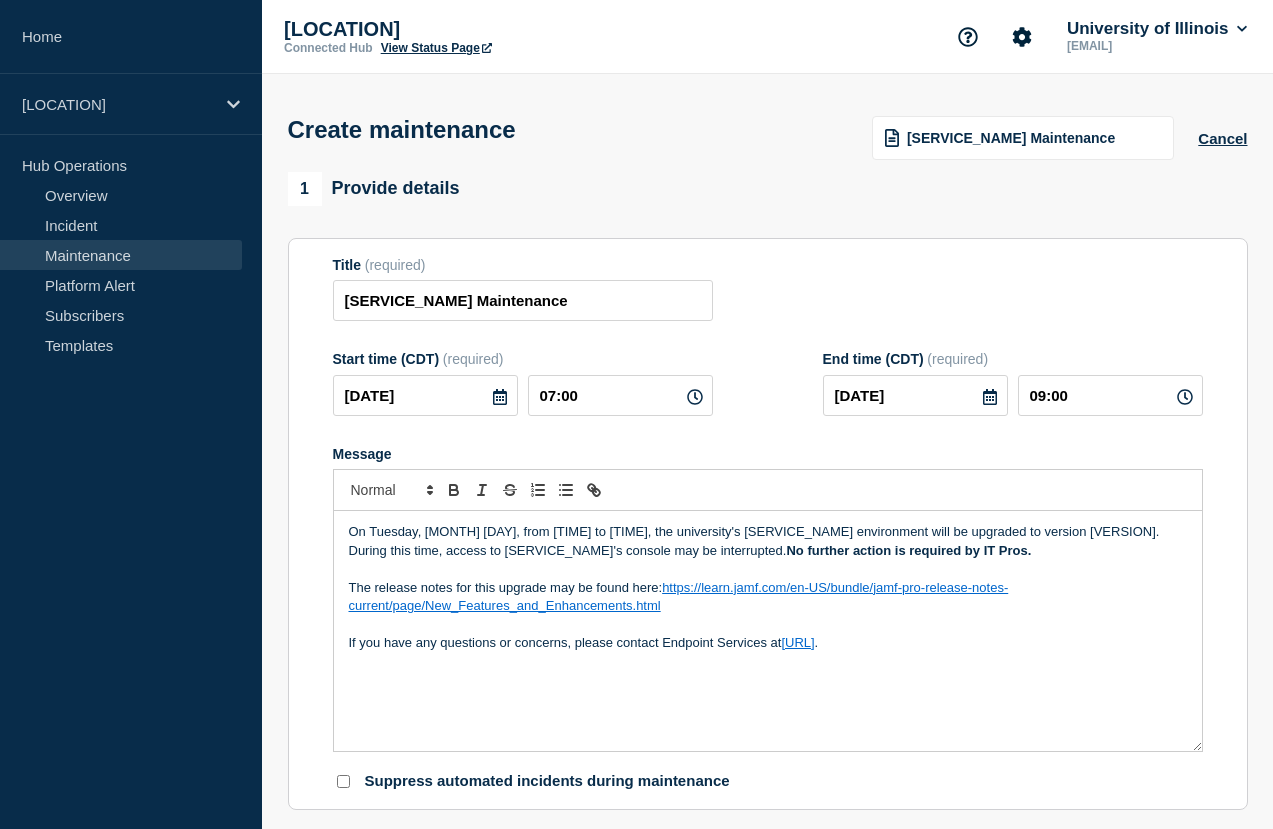 click on "Start time ([TIMEZONE])  (required) [DATE] [TIME] End time ([TIMEZONE])  (required) [DATE] [TIME]" at bounding box center [768, 383] 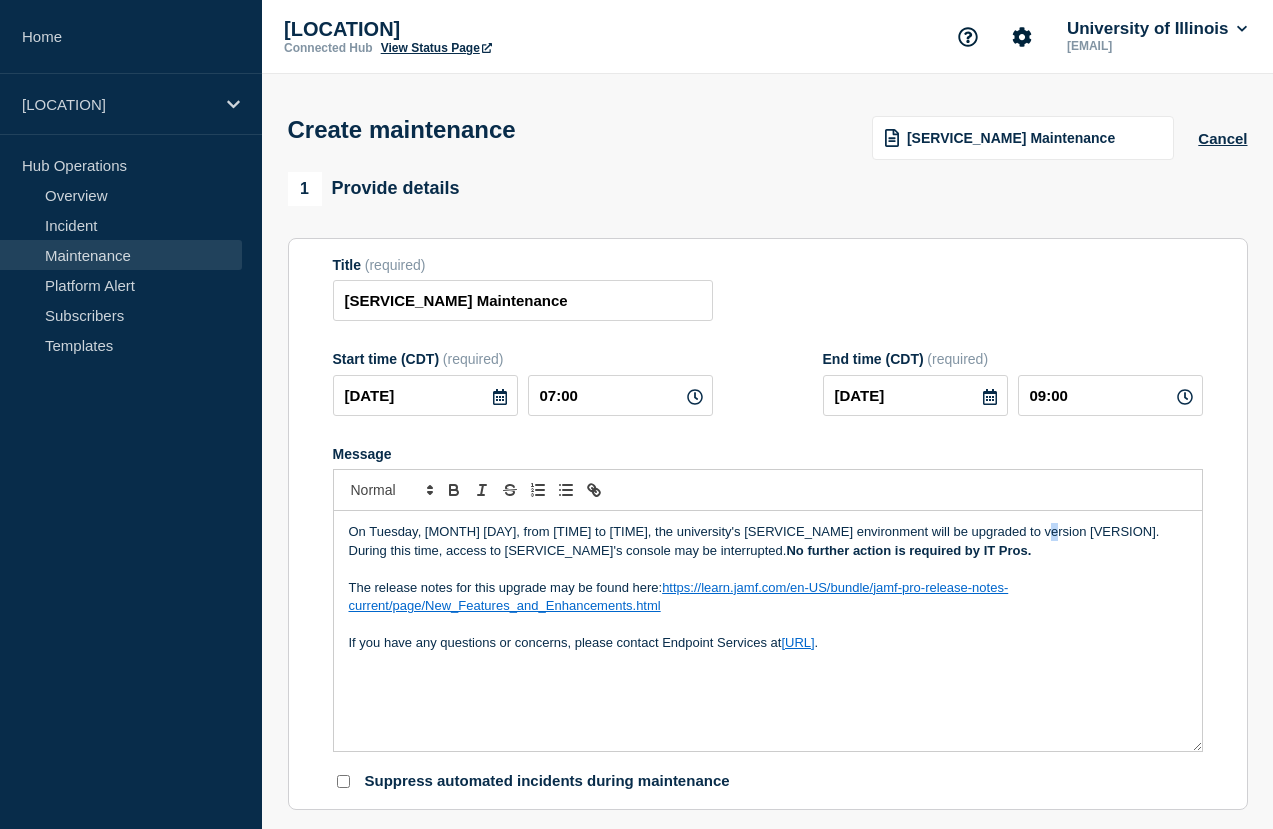 click on "On Tuesday, [MONTH] [DAY], from [TIME] to [TIME], the university's [SERVICE_NAME] environment will be upgraded to version [VERSION]. During this time, access to [SERVICE_NAME]'s console may be interrupted.  No further action is required by IT Pros." at bounding box center [768, 541] 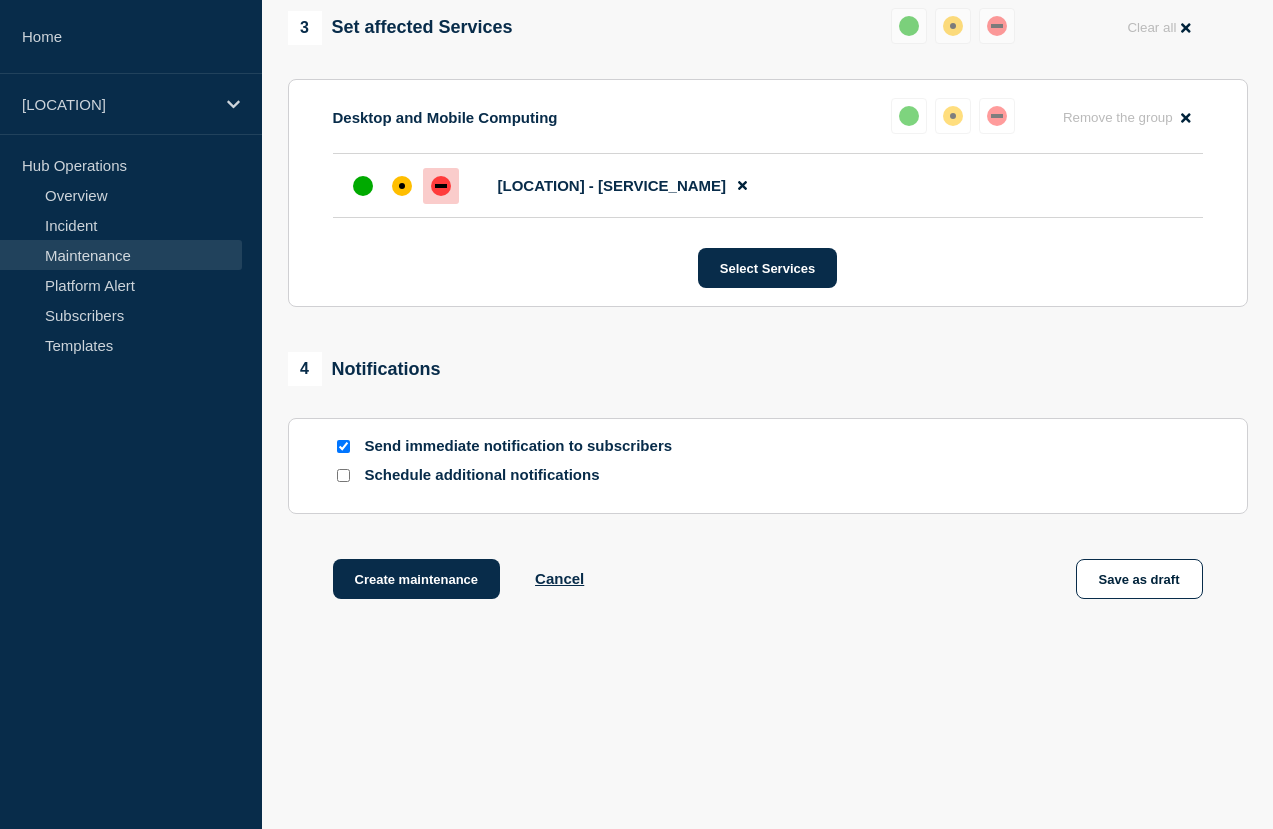 scroll, scrollTop: 1039, scrollLeft: 0, axis: vertical 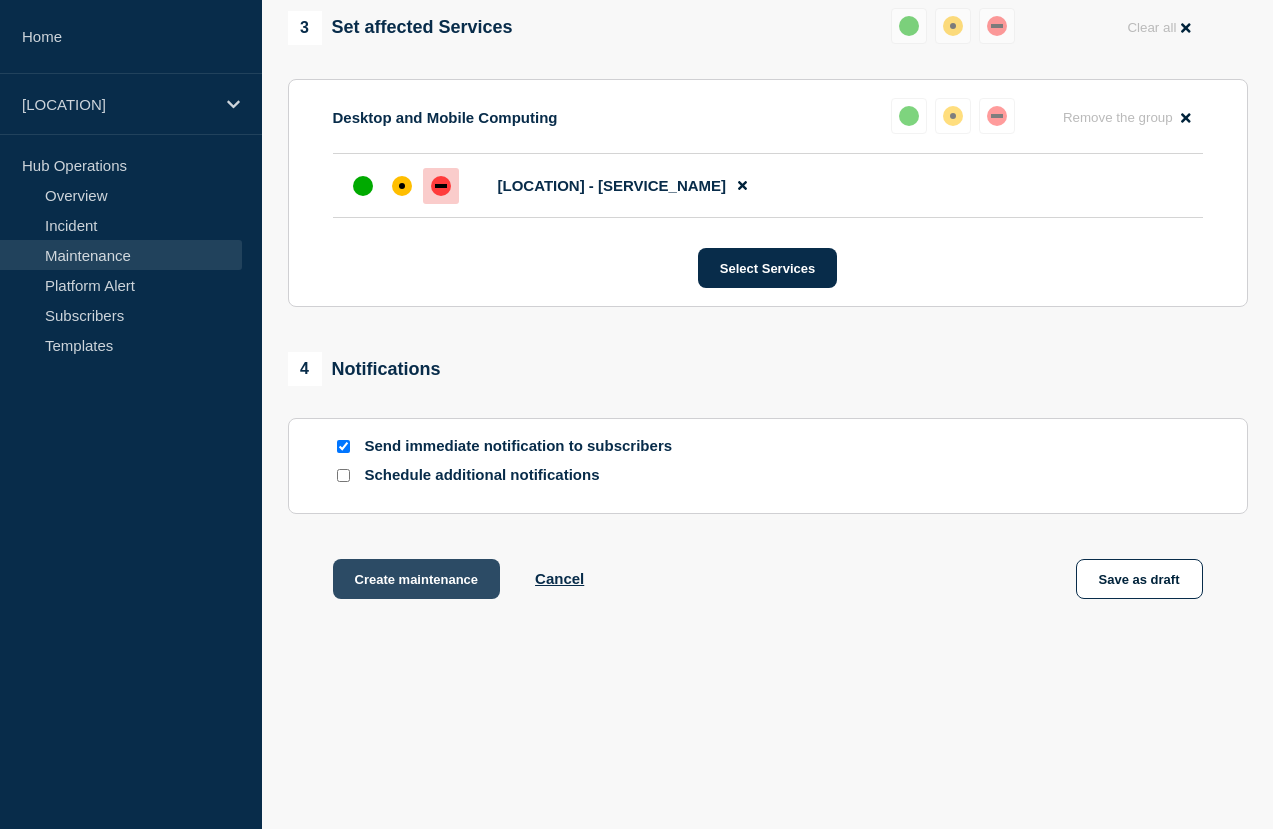 click on "Create maintenance" at bounding box center [417, 579] 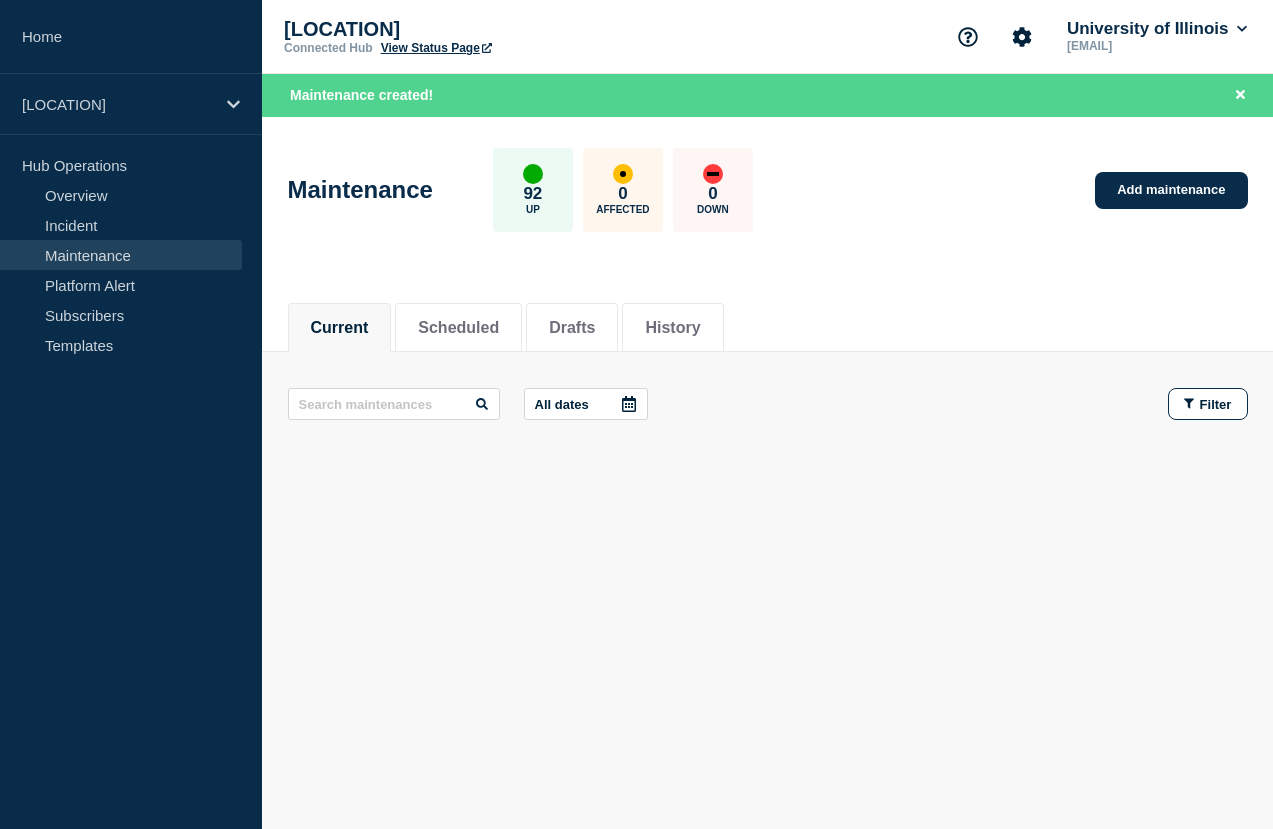 scroll, scrollTop: 0, scrollLeft: 0, axis: both 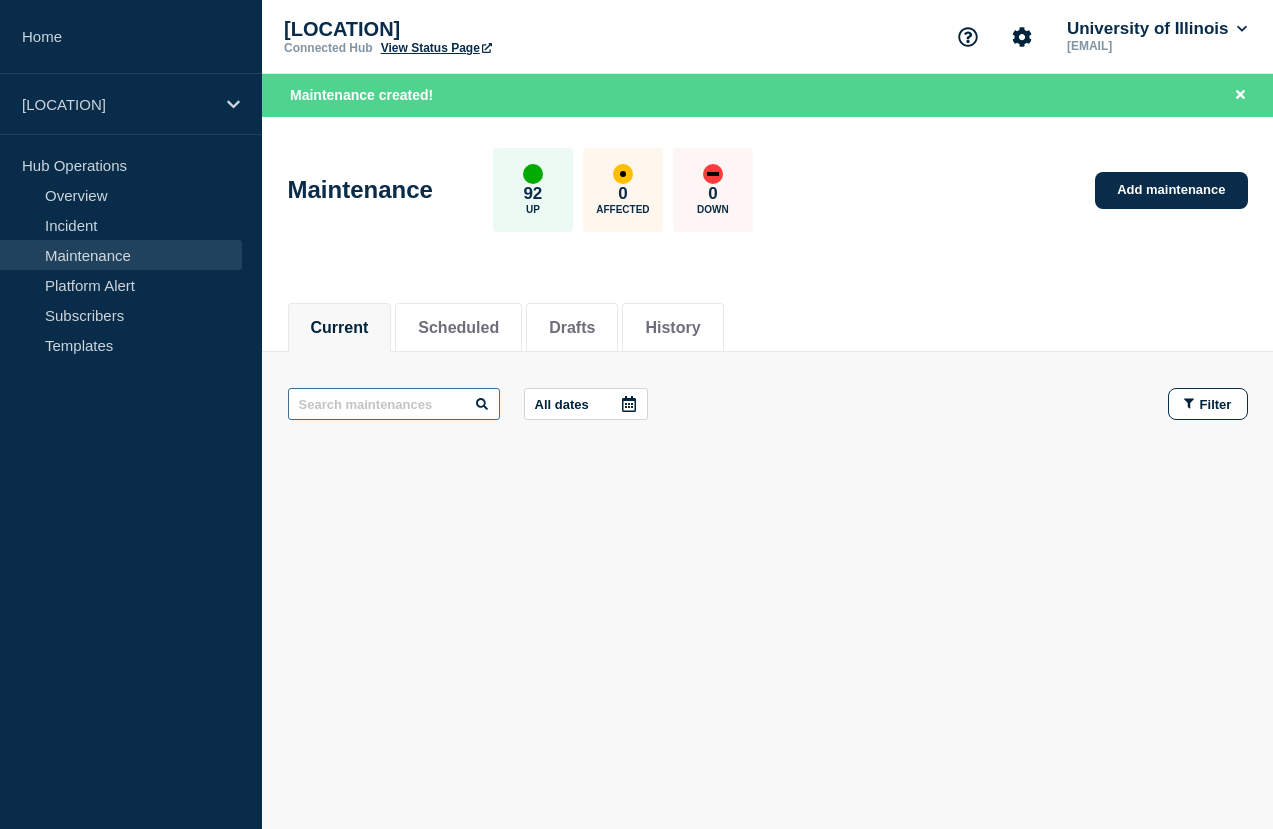 click at bounding box center (394, 404) 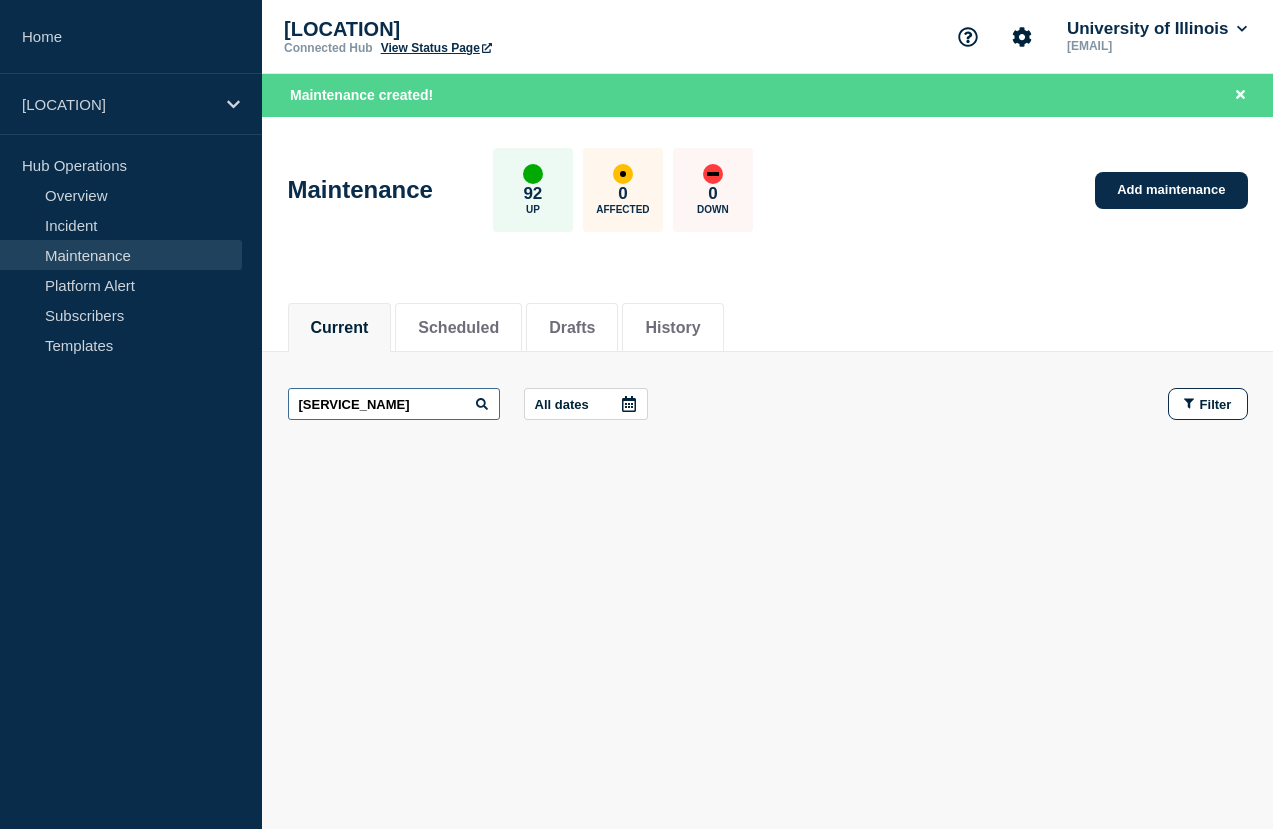 type on "[SERVICE_NAME]" 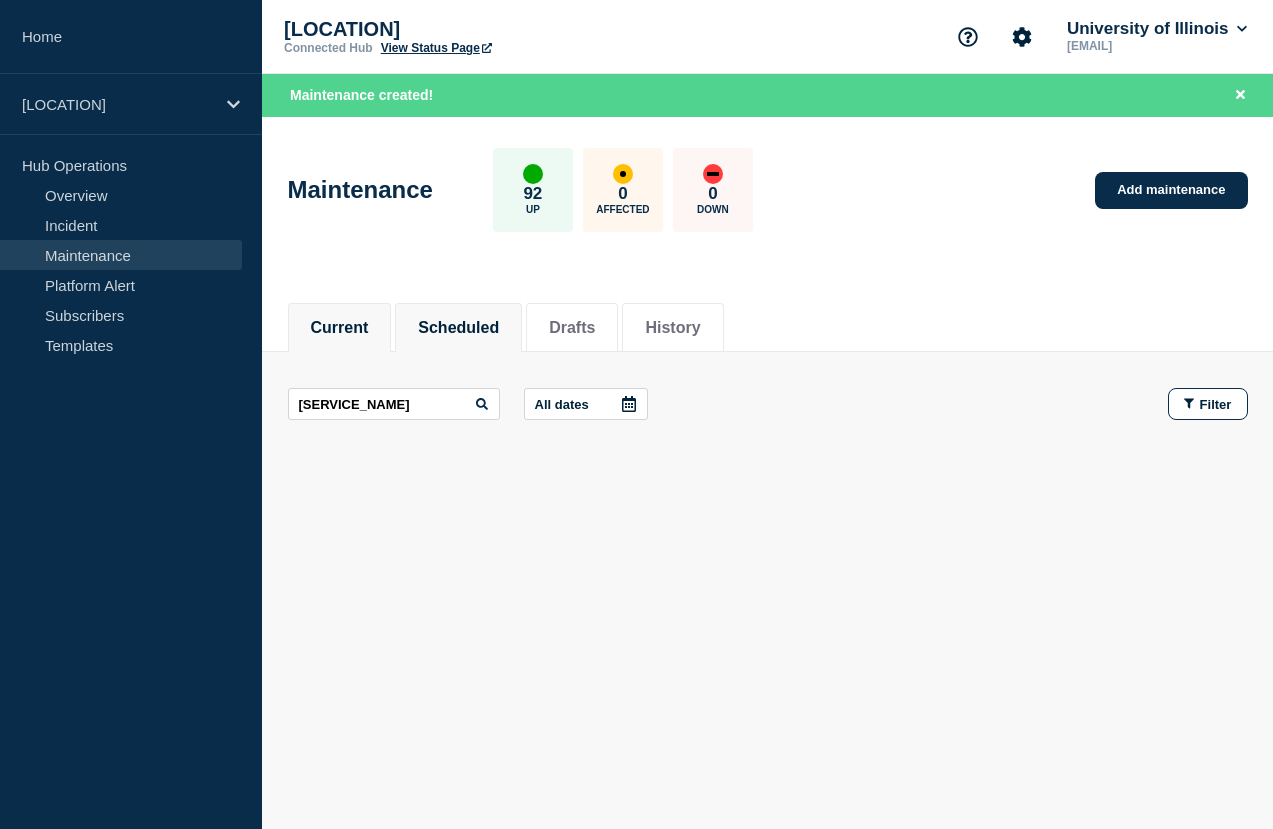 click on "Scheduled" at bounding box center [458, 328] 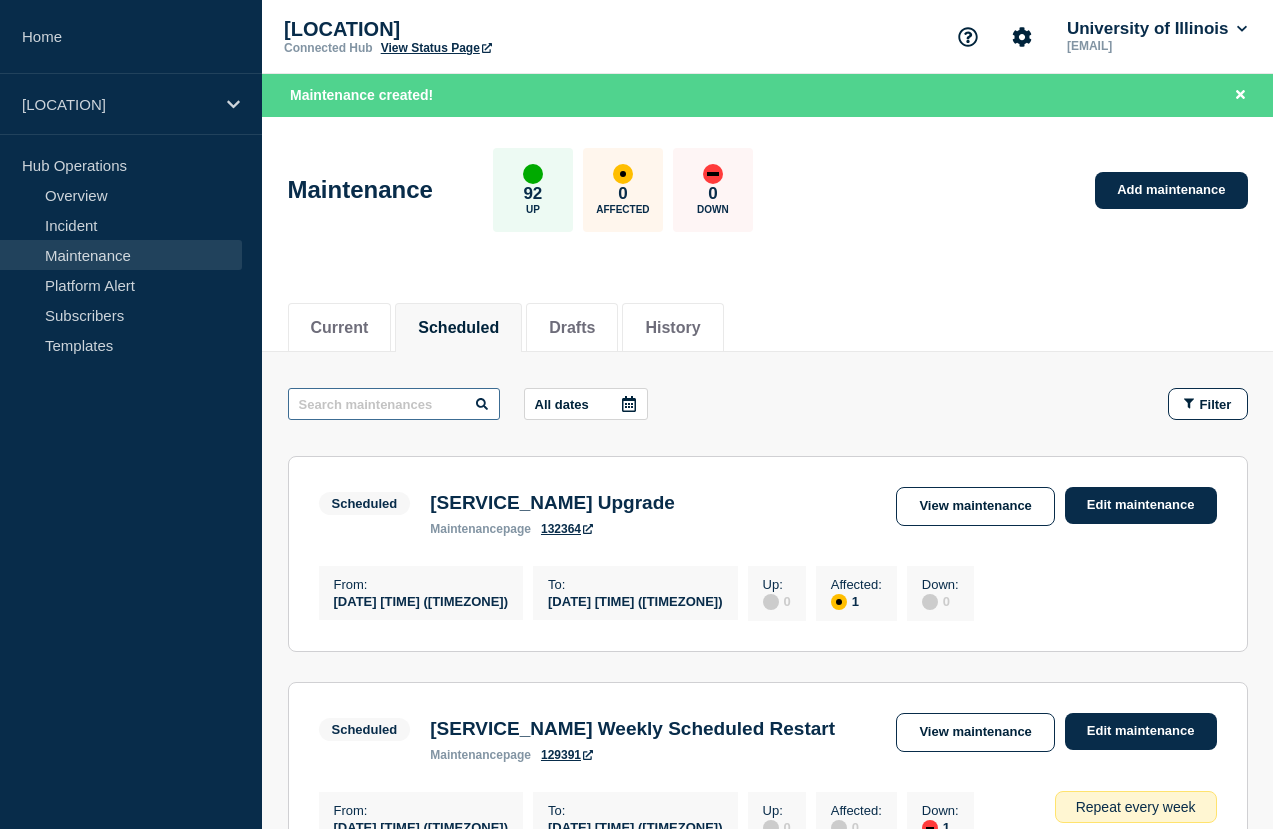 click at bounding box center (394, 404) 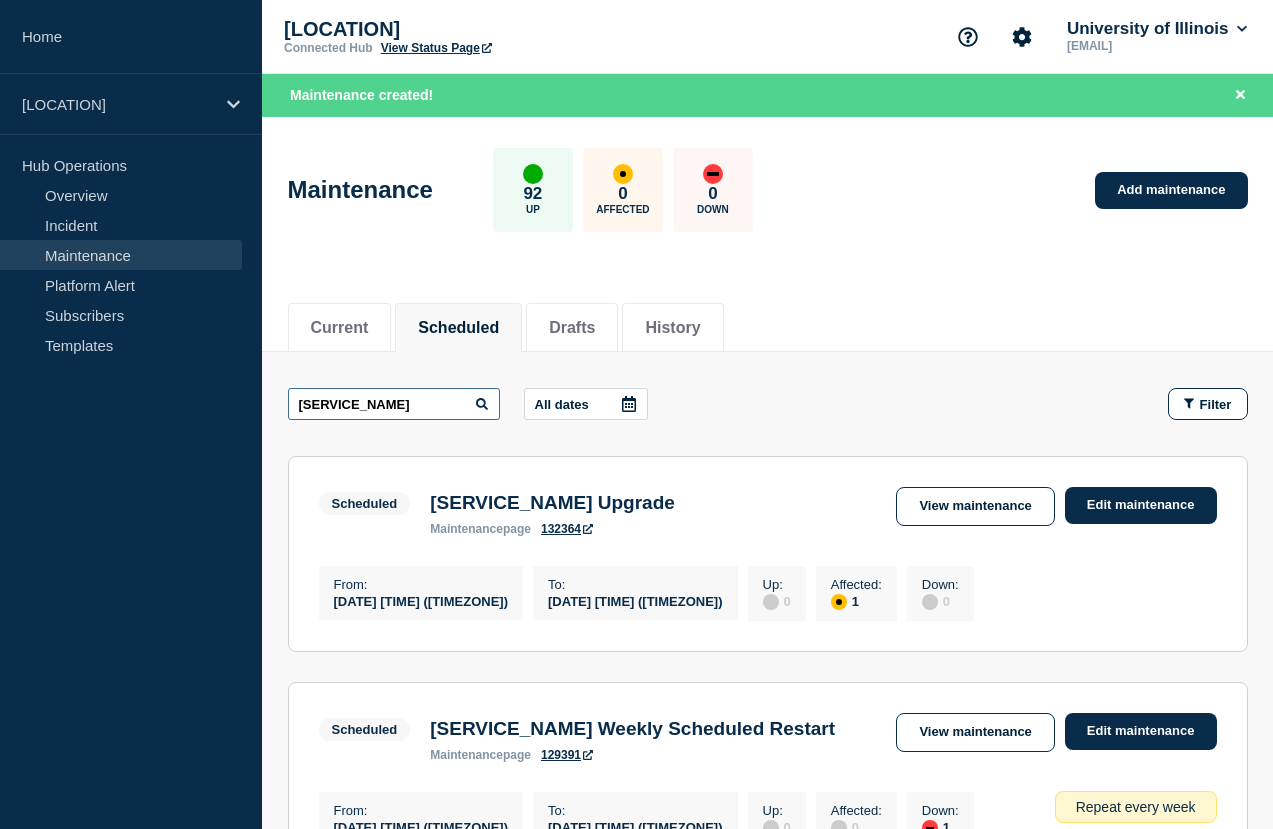 type on "[SERVICE_NAME]" 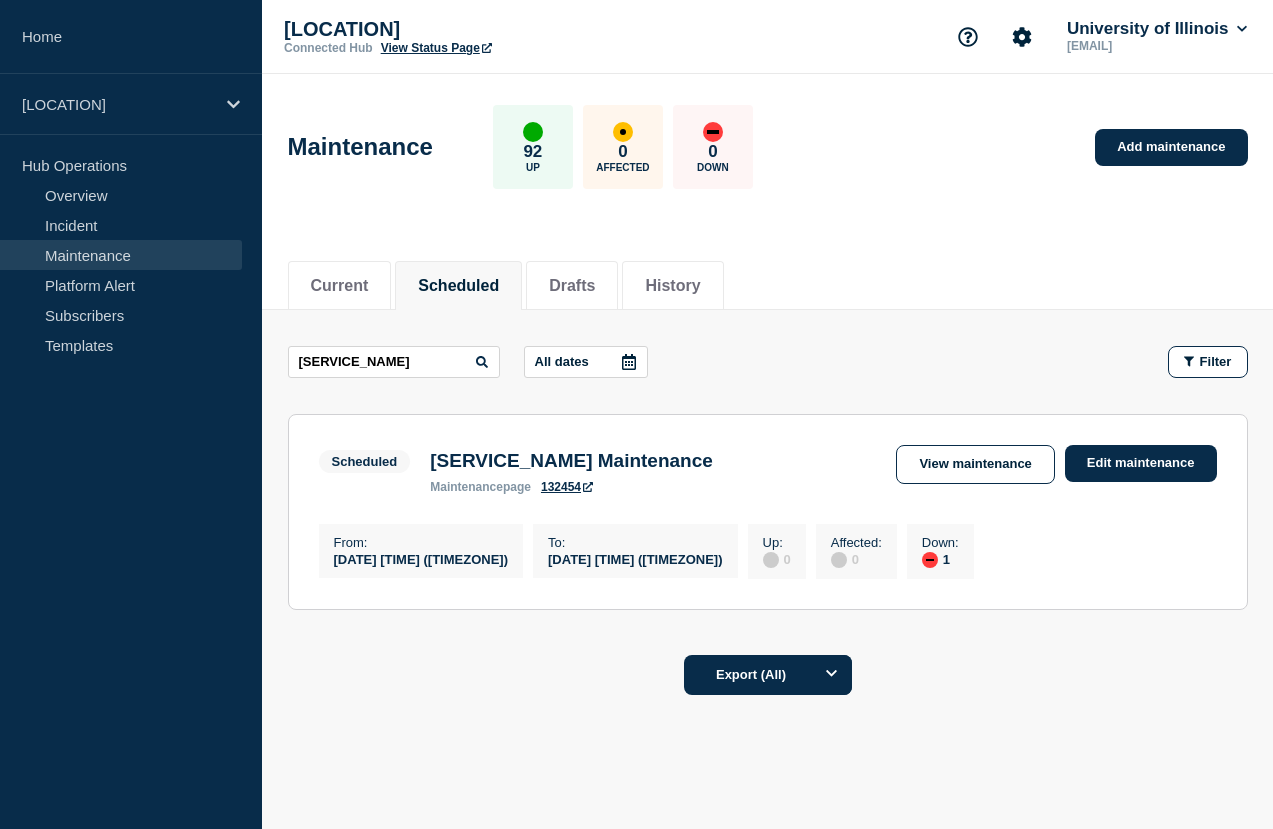 click on "132454" at bounding box center (567, 487) 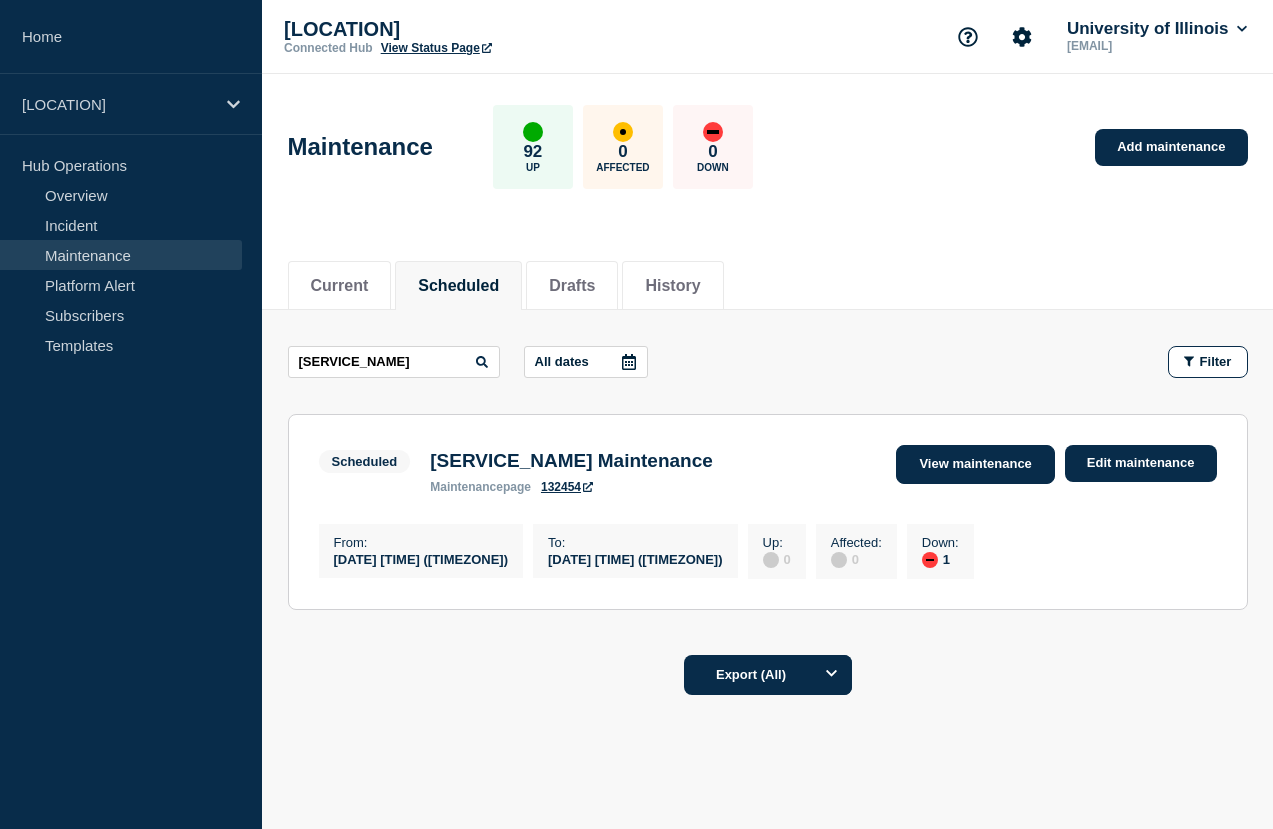click on "View maintenance" at bounding box center [975, 464] 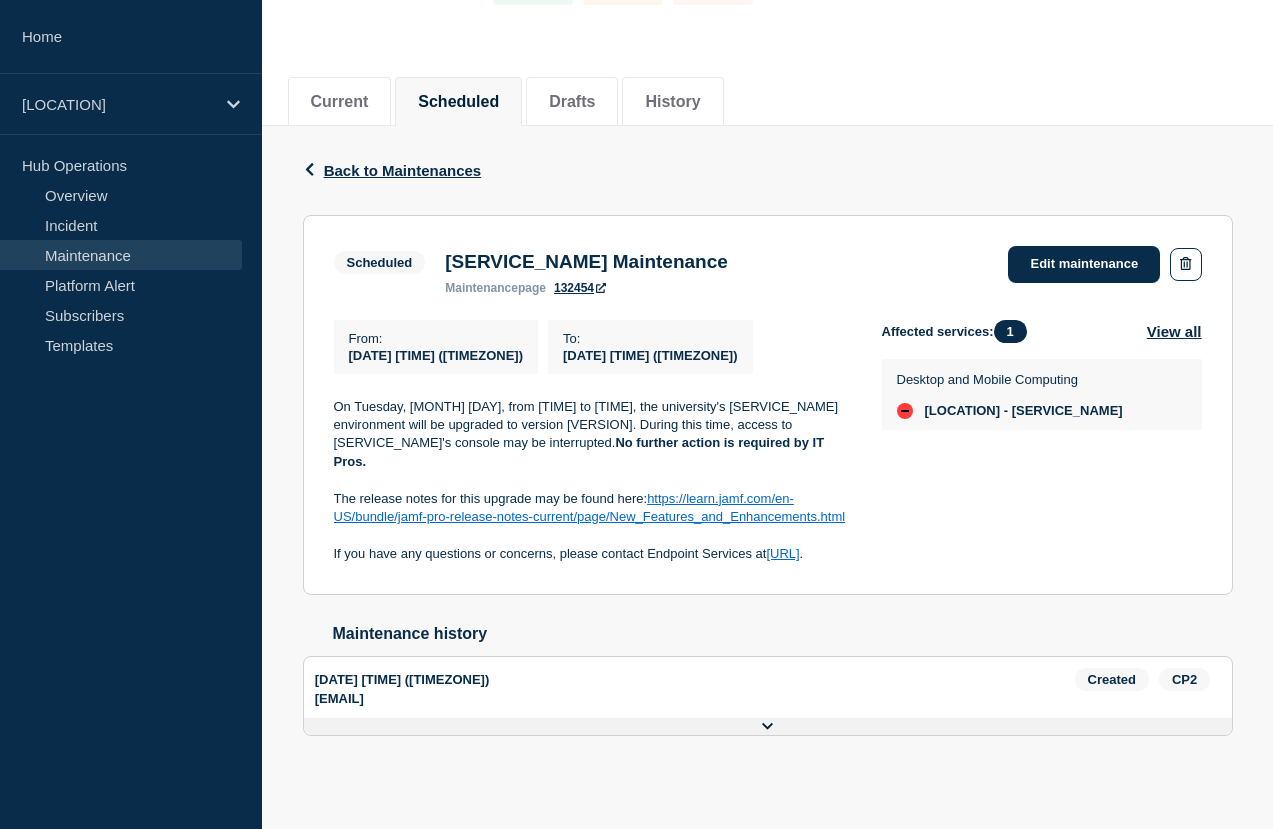scroll, scrollTop: 209, scrollLeft: 0, axis: vertical 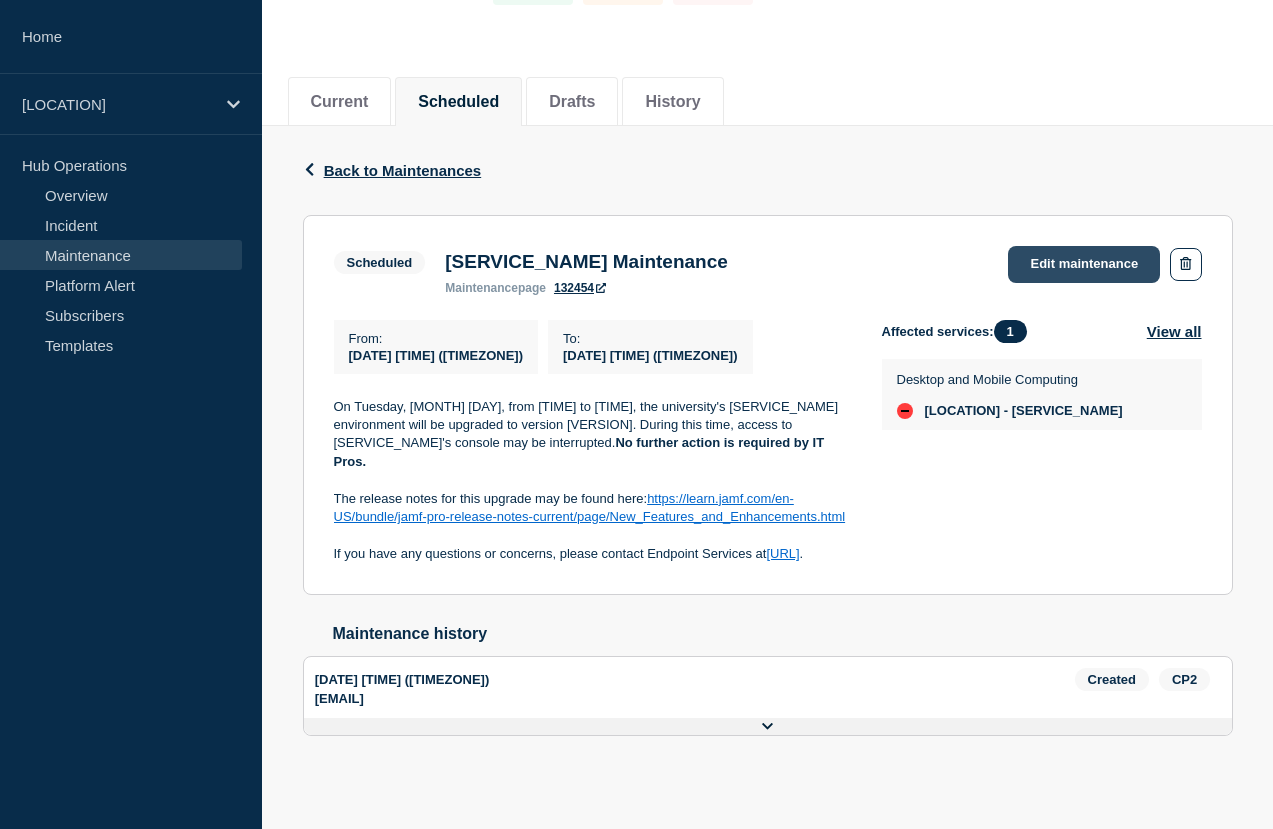 click on "Edit maintenance" 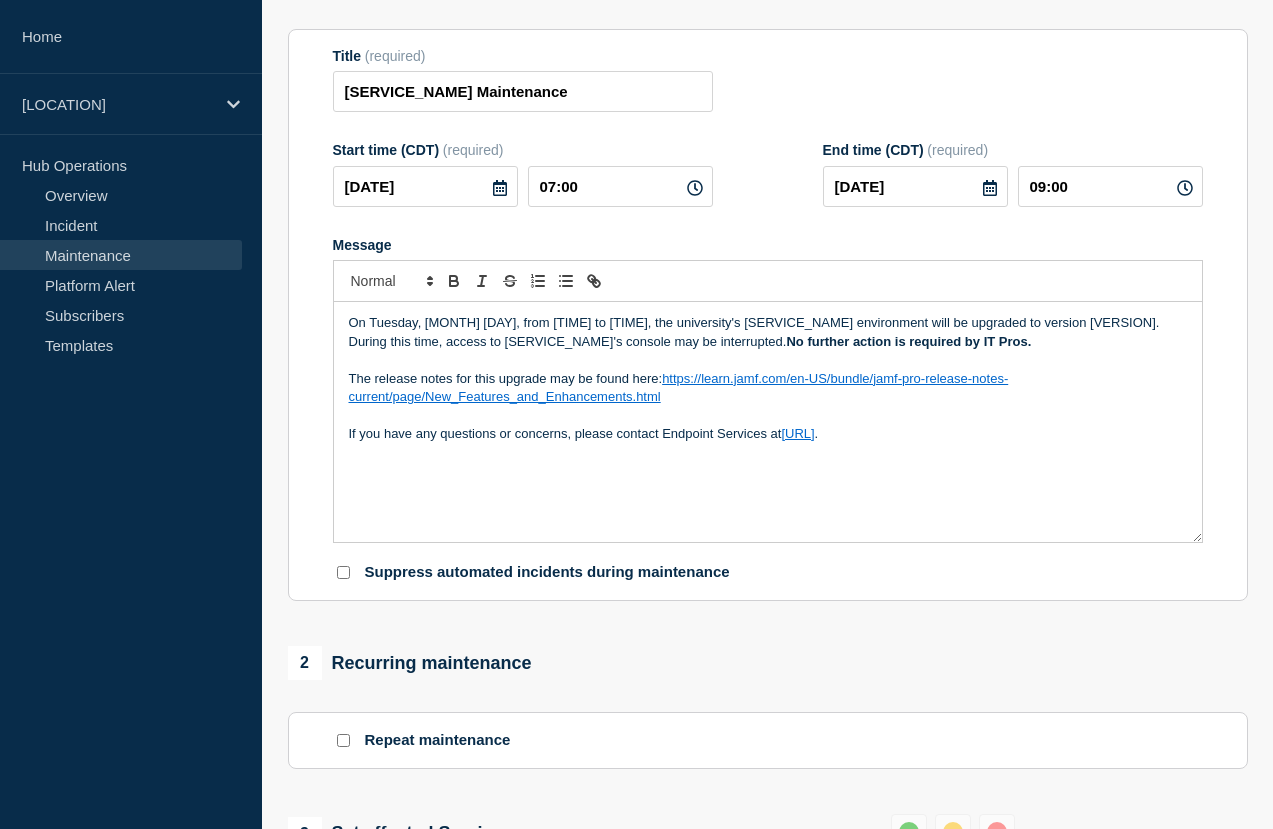 click on "On Tuesday, [MONTH] [DAY], from [TIME] to [TIME], the university's [SERVICE_NAME] environment will be upgraded to version [VERSION]. During this time, access to [SERVICE_NAME]'s console may be interrupted.  No further action is required by IT Pros." at bounding box center [768, 332] 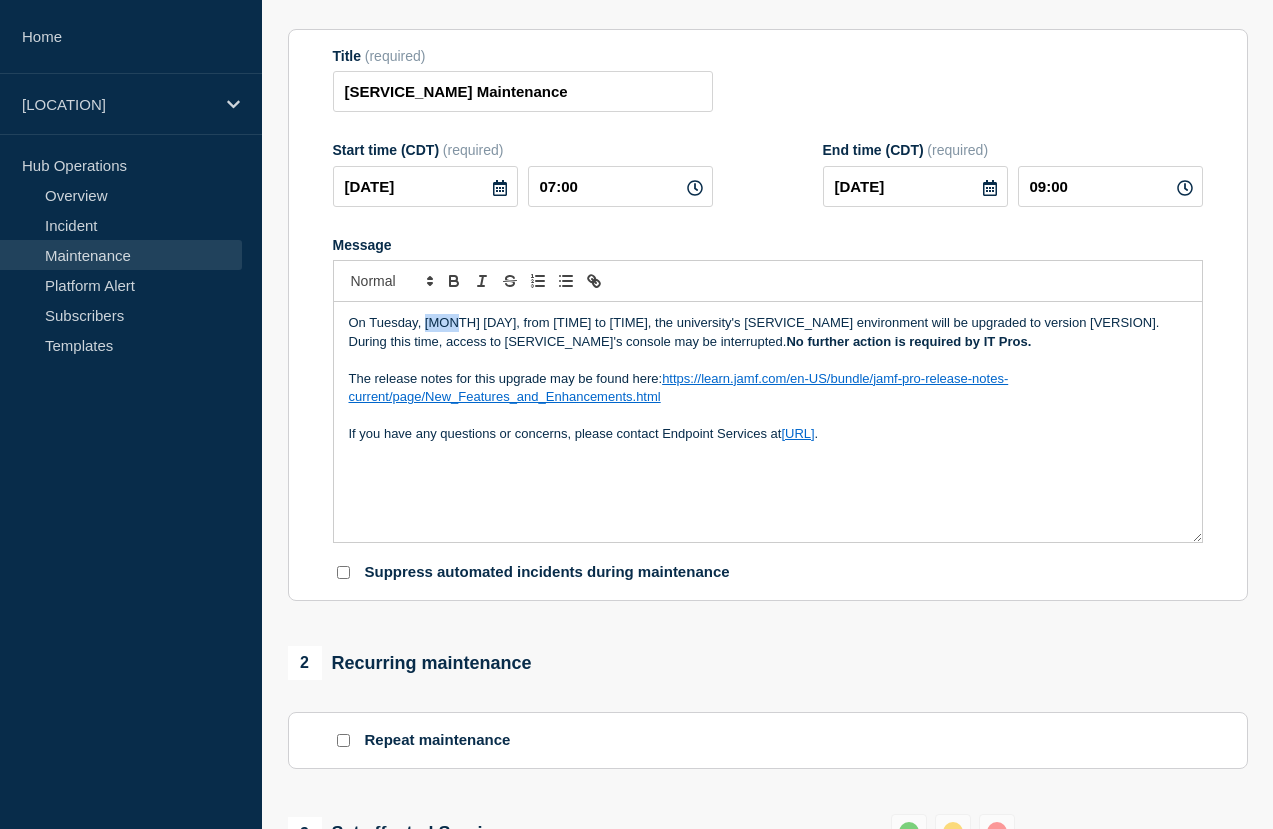 click on "On Tuesday, [MONTH] [DAY], from [TIME] to [TIME], the university's [SERVICE_NAME] environment will be upgraded to version [VERSION]. During this time, access to [SERVICE_NAME]'s console may be interrupted.  No further action is required by IT Pros." at bounding box center [768, 332] 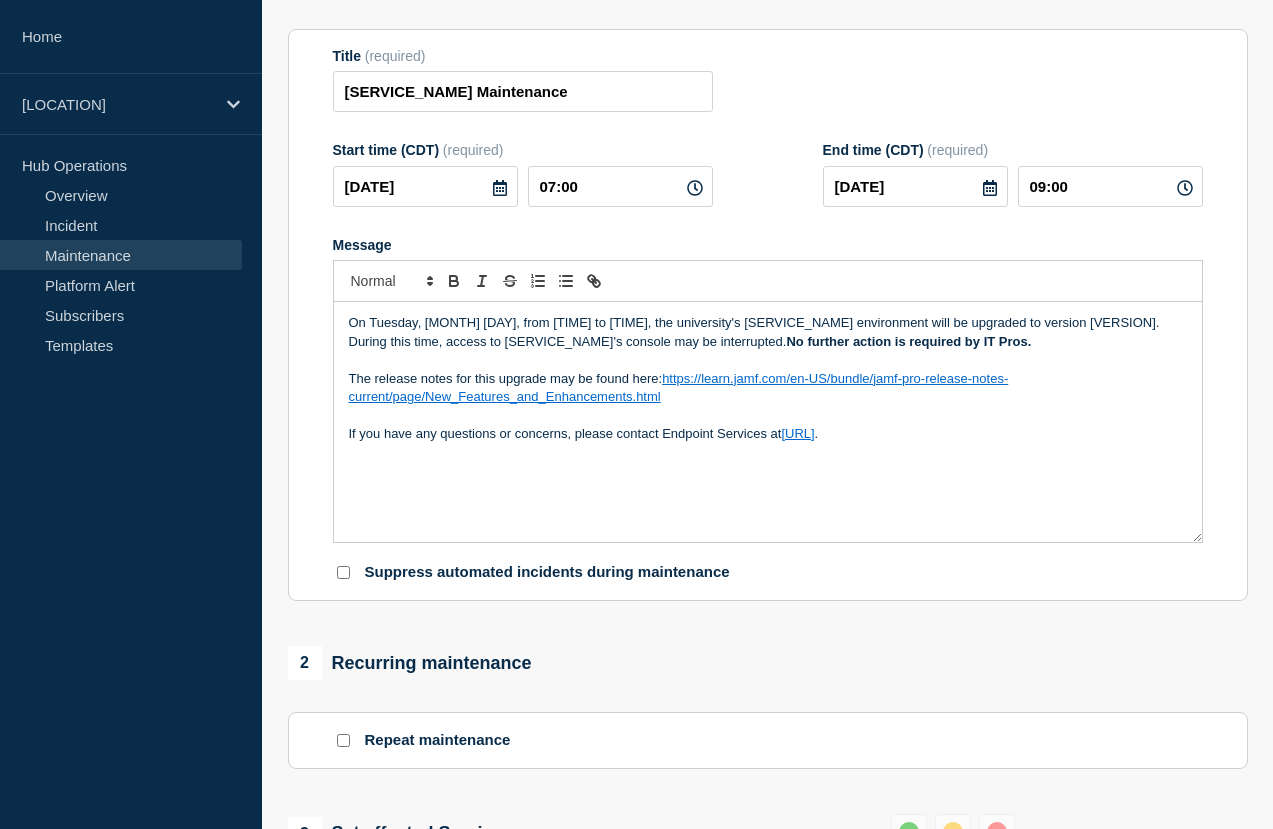 type 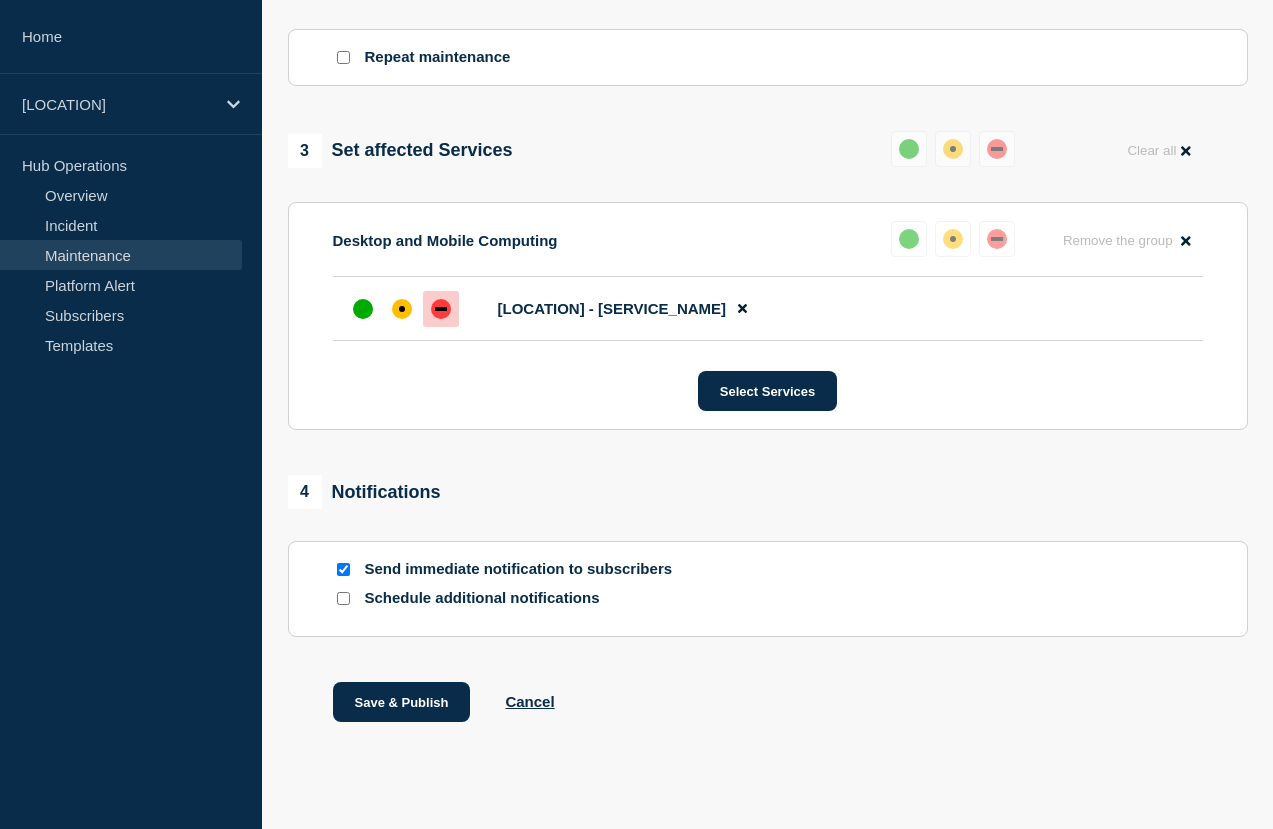 scroll, scrollTop: 895, scrollLeft: 0, axis: vertical 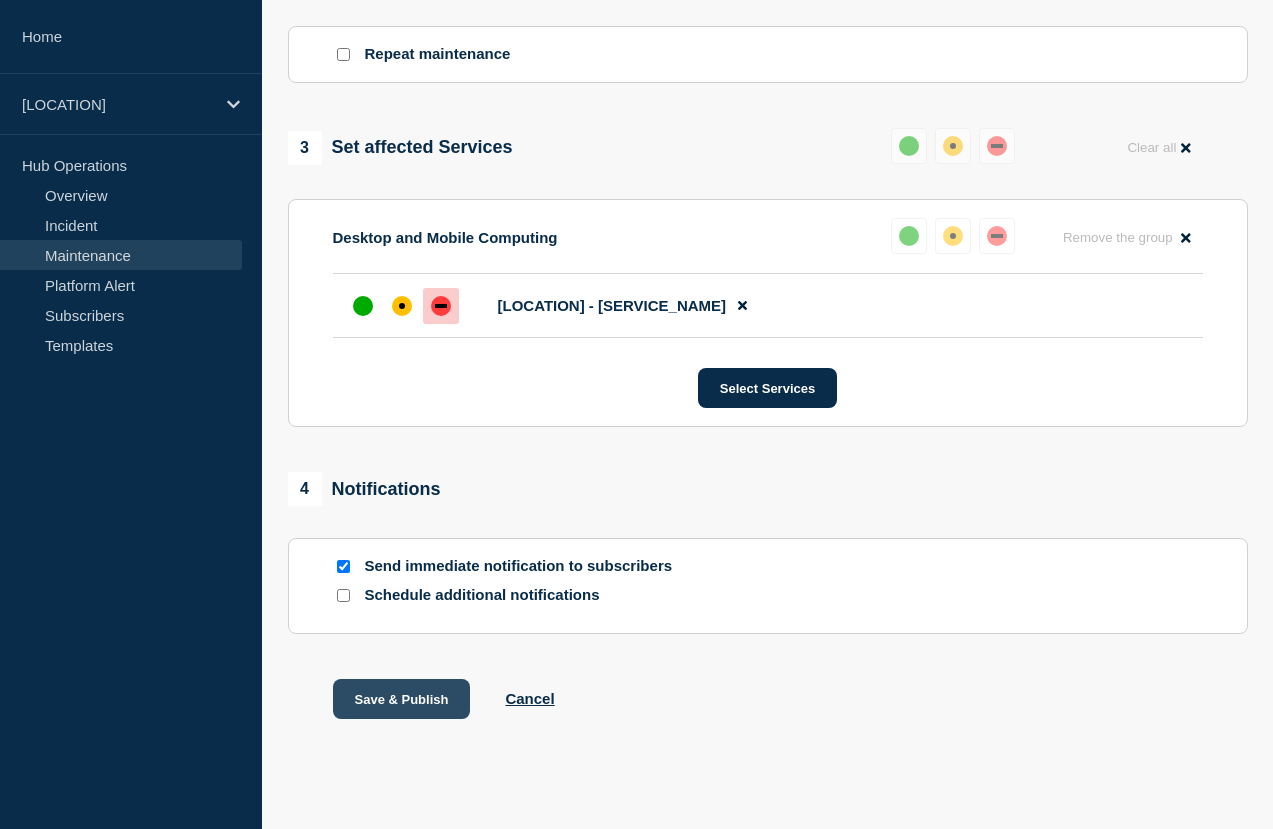 click on "Save & Publish" at bounding box center [402, 699] 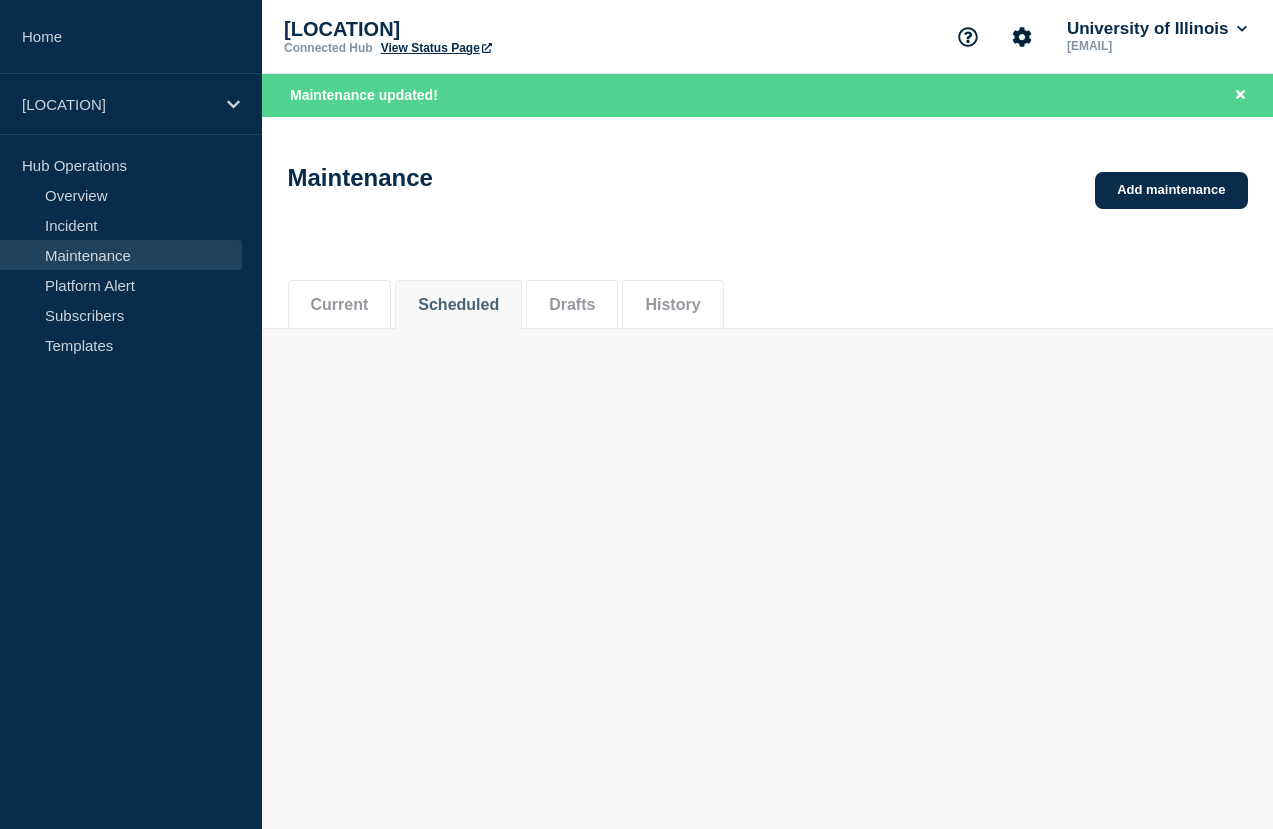 scroll, scrollTop: 0, scrollLeft: 0, axis: both 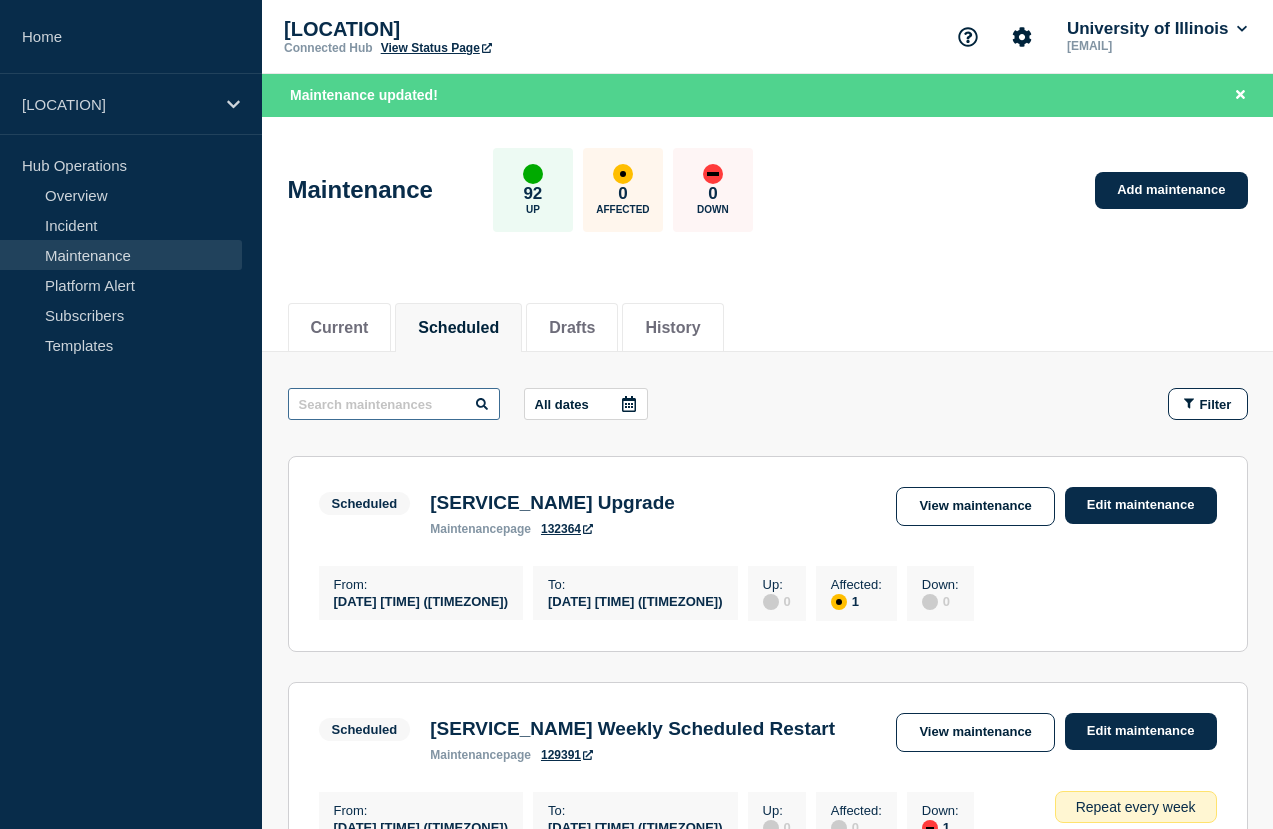 click at bounding box center (394, 404) 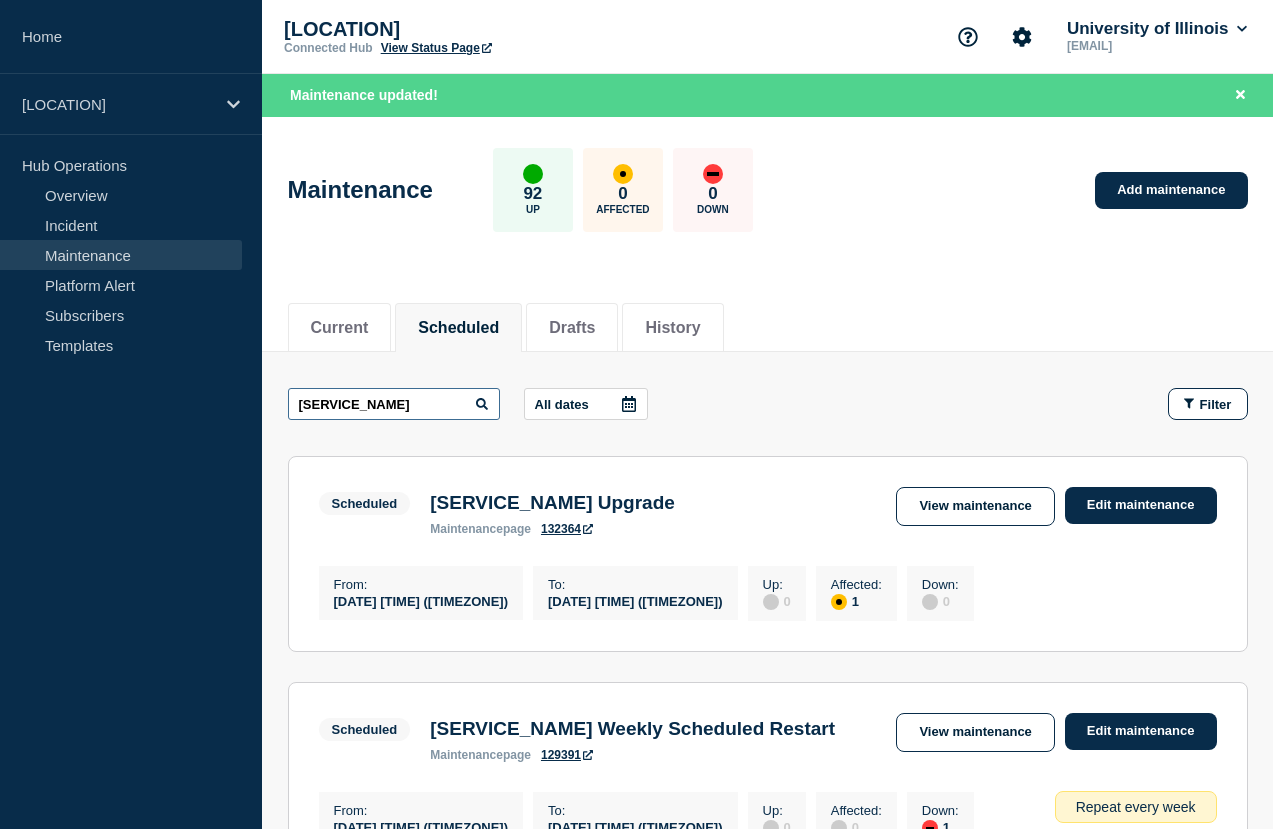 type on "[SERVICE_NAME]" 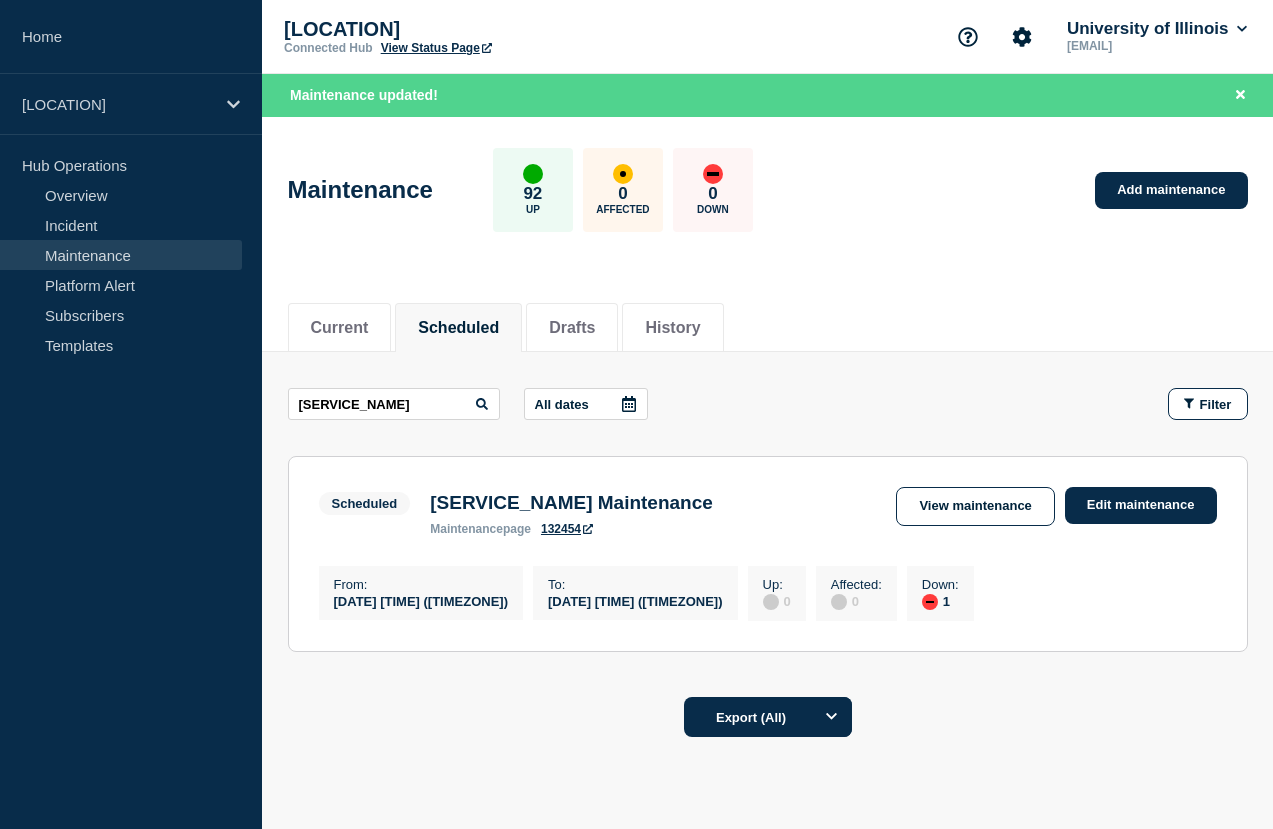 drag, startPoint x: 376, startPoint y: 408, endPoint x: 570, endPoint y: 538, distance: 233.52943 